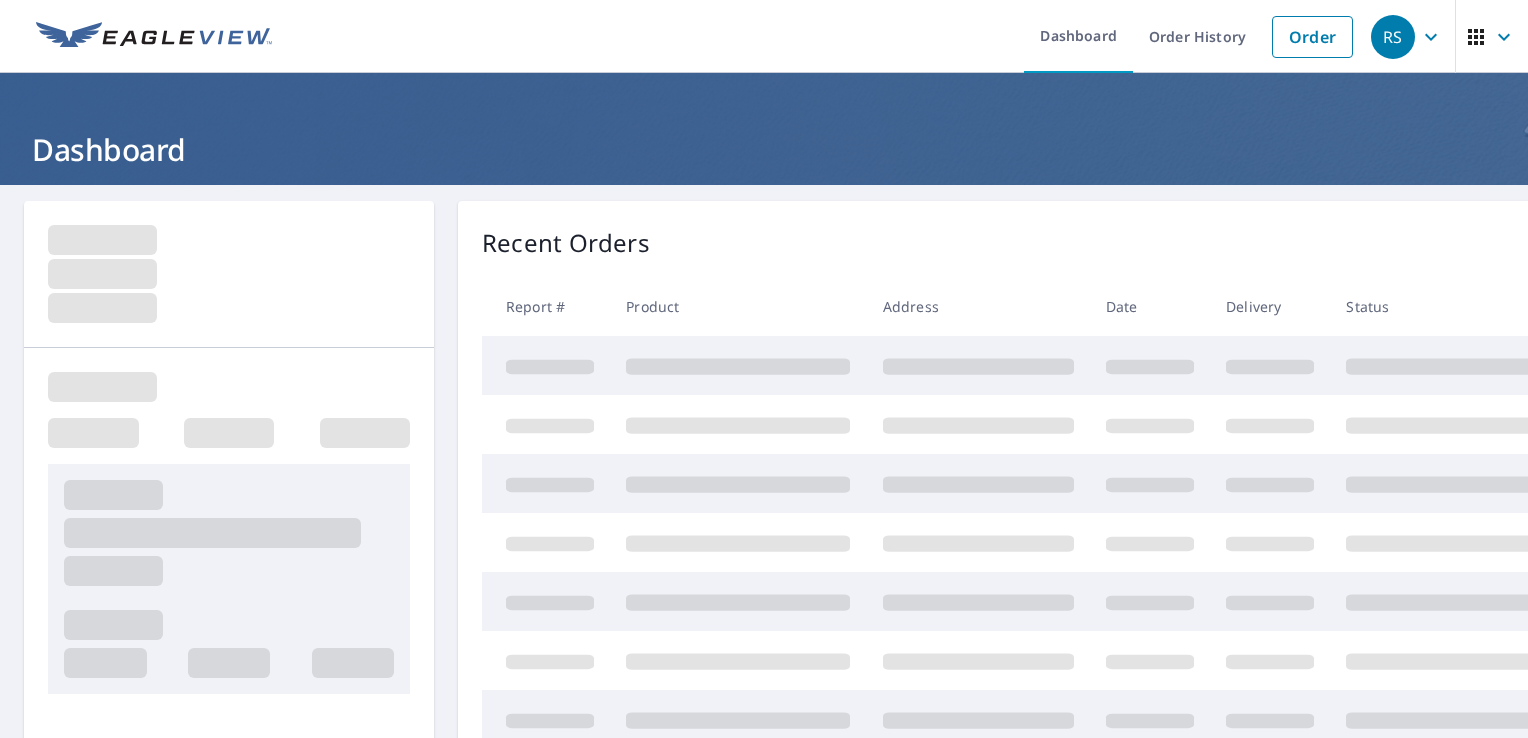 scroll, scrollTop: 0, scrollLeft: 0, axis: both 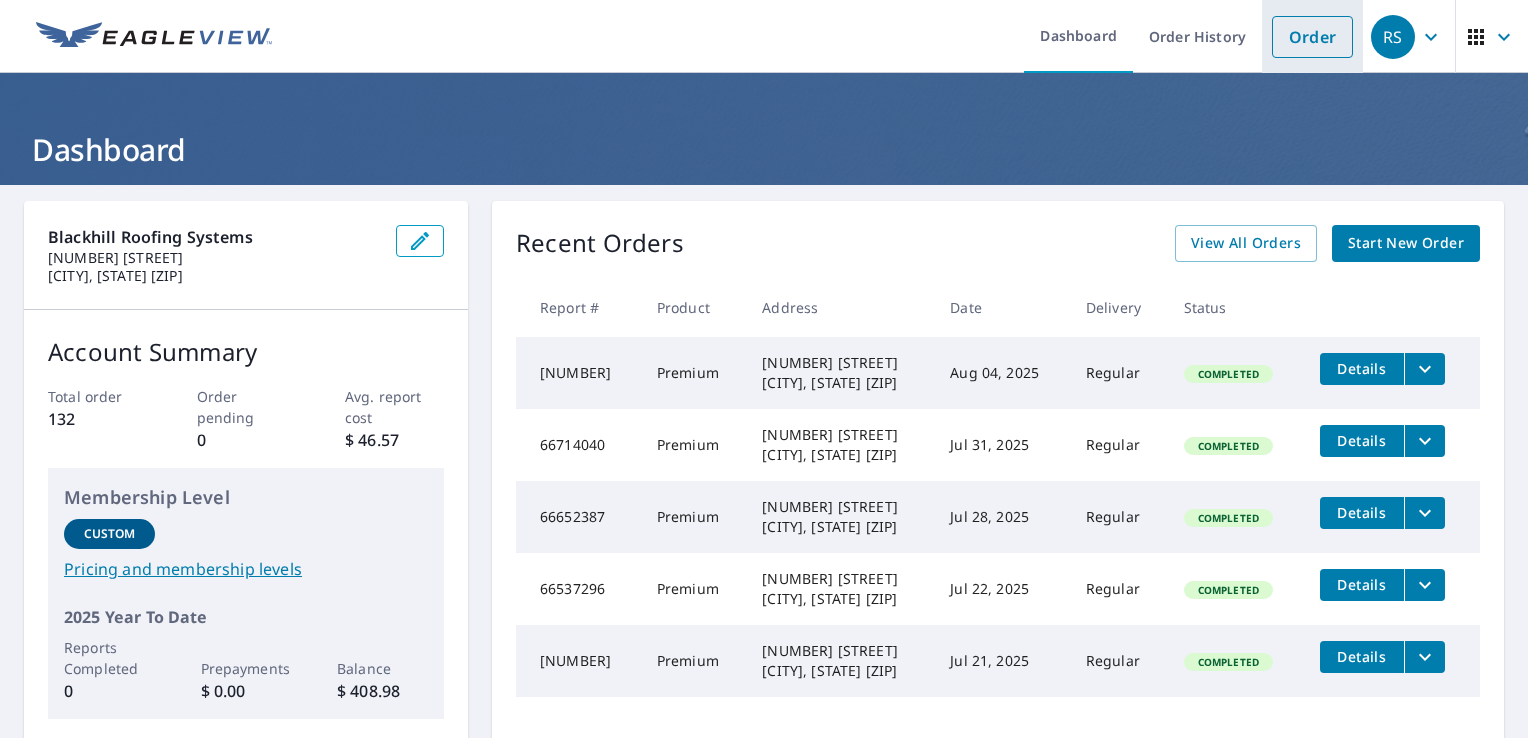 click on "Order" at bounding box center (1312, 37) 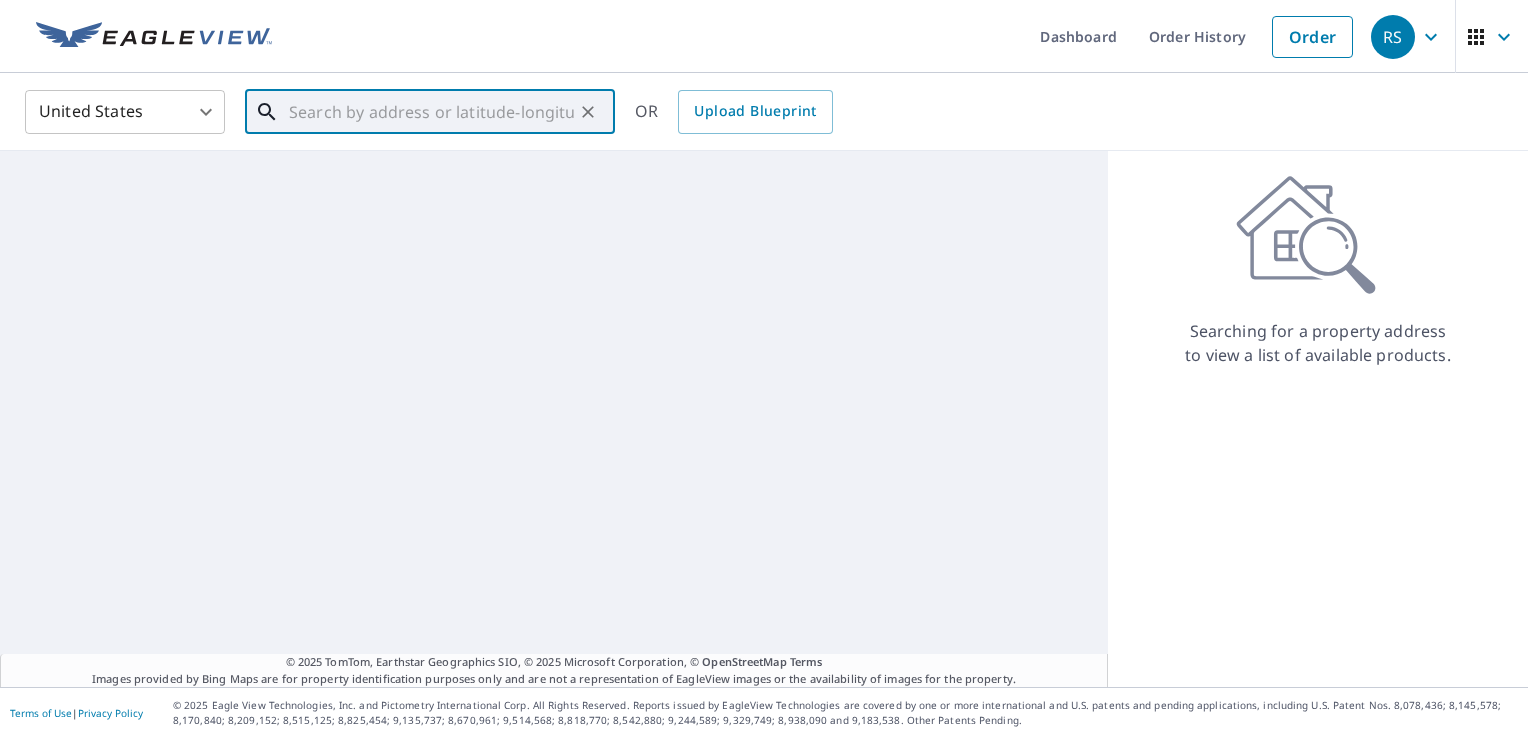 click at bounding box center (431, 112) 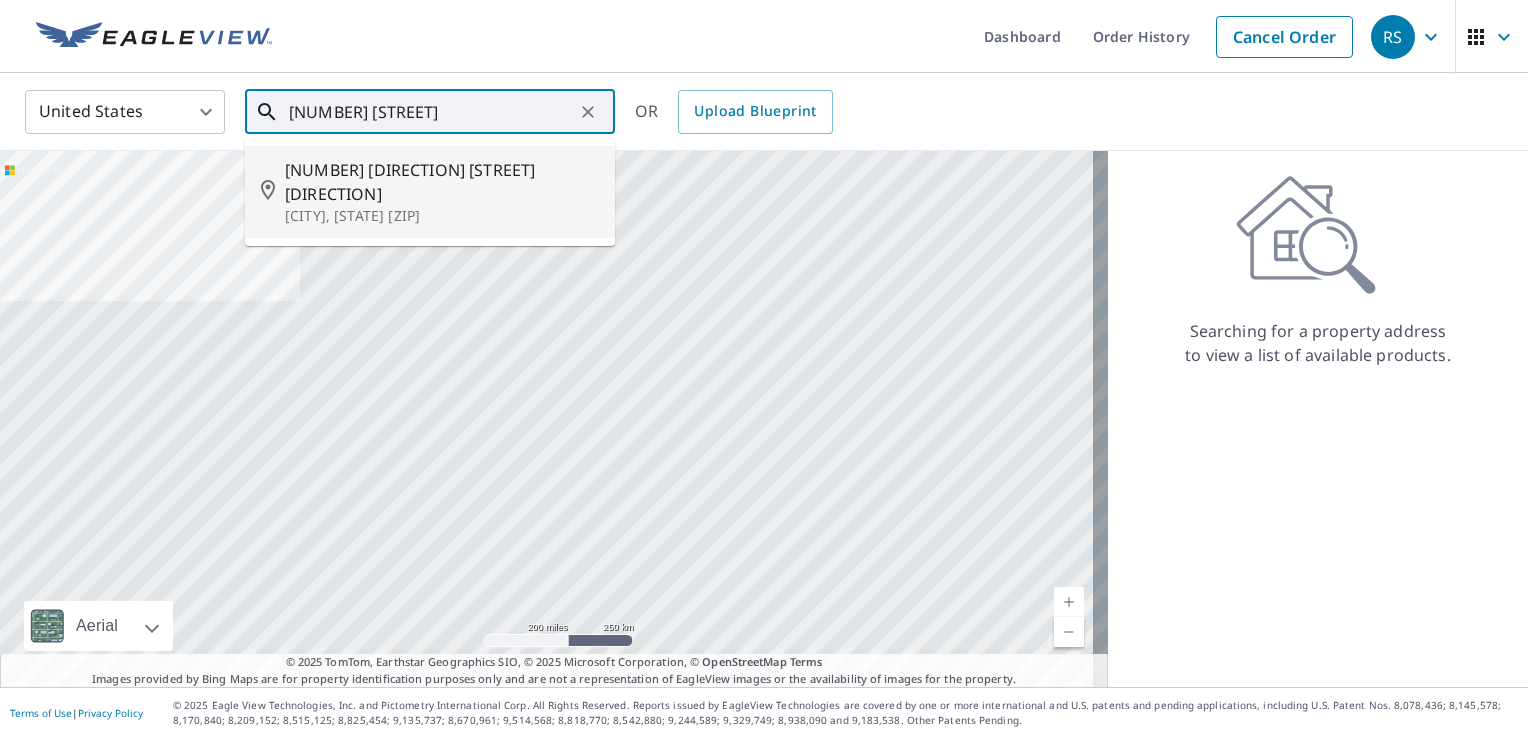 click on "[NUMBER] [DIRECTION] [STREET] [DIRECTION]" at bounding box center (442, 182) 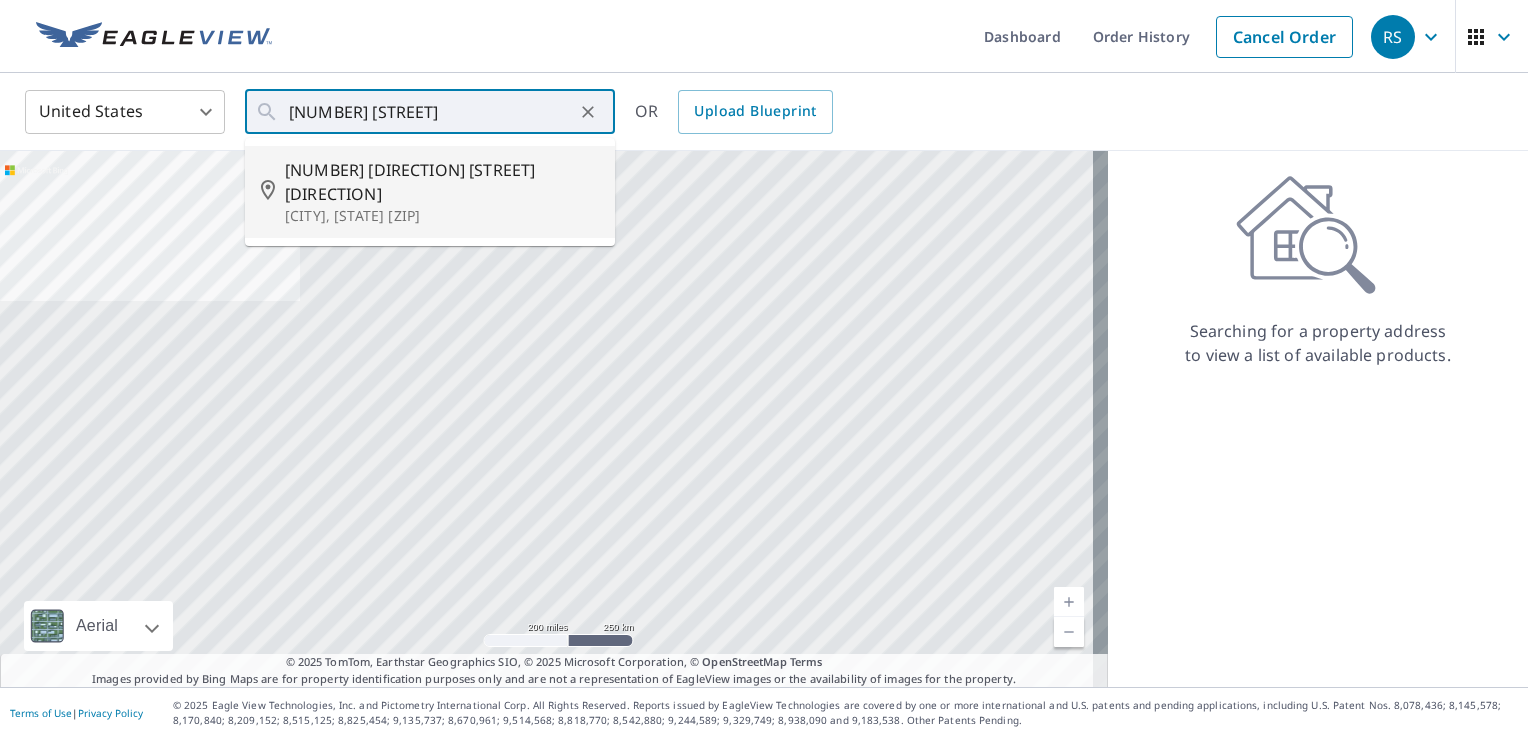 type on "[NUMBER] [STREET] [CITY], [STATE] [ZIP]" 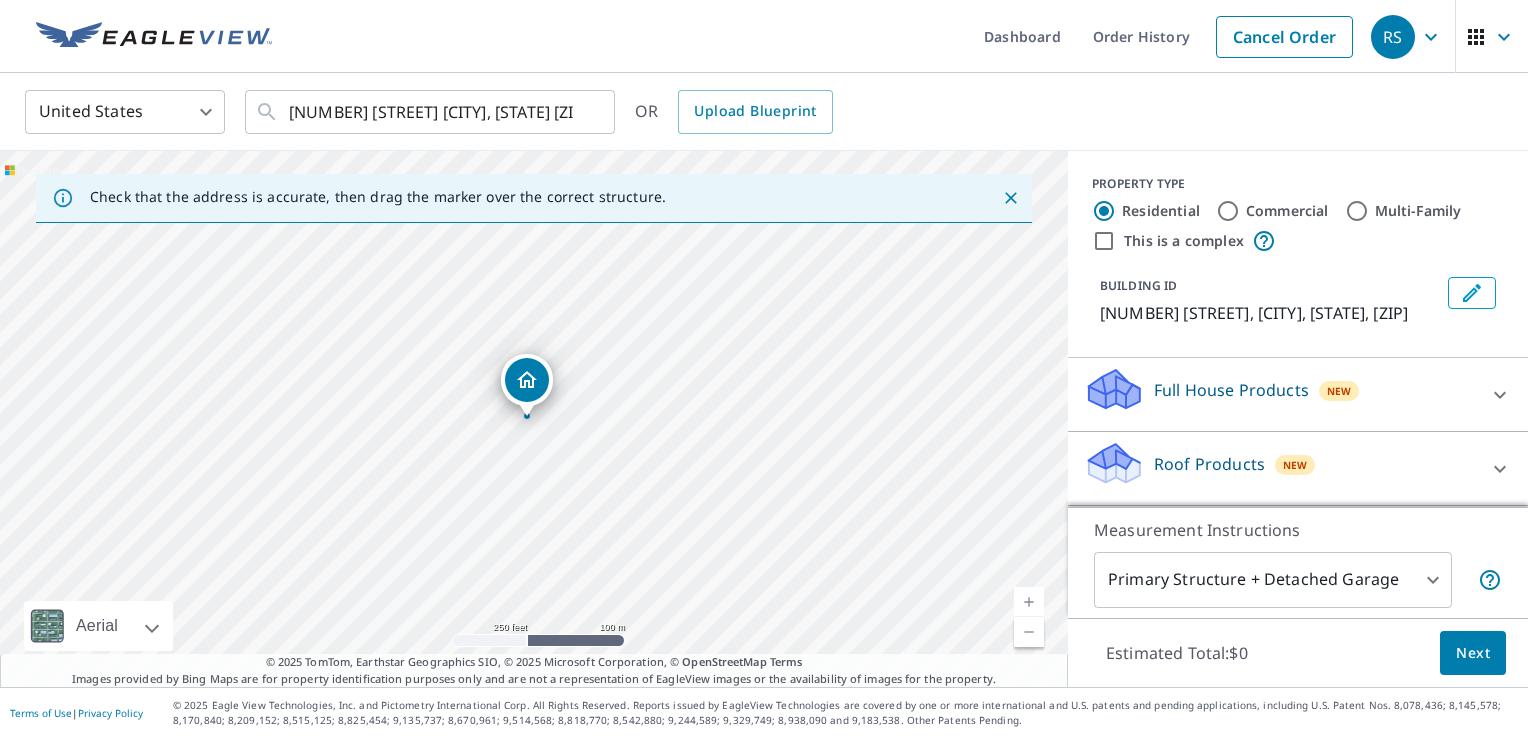 click on "Full House Products" at bounding box center [1231, 390] 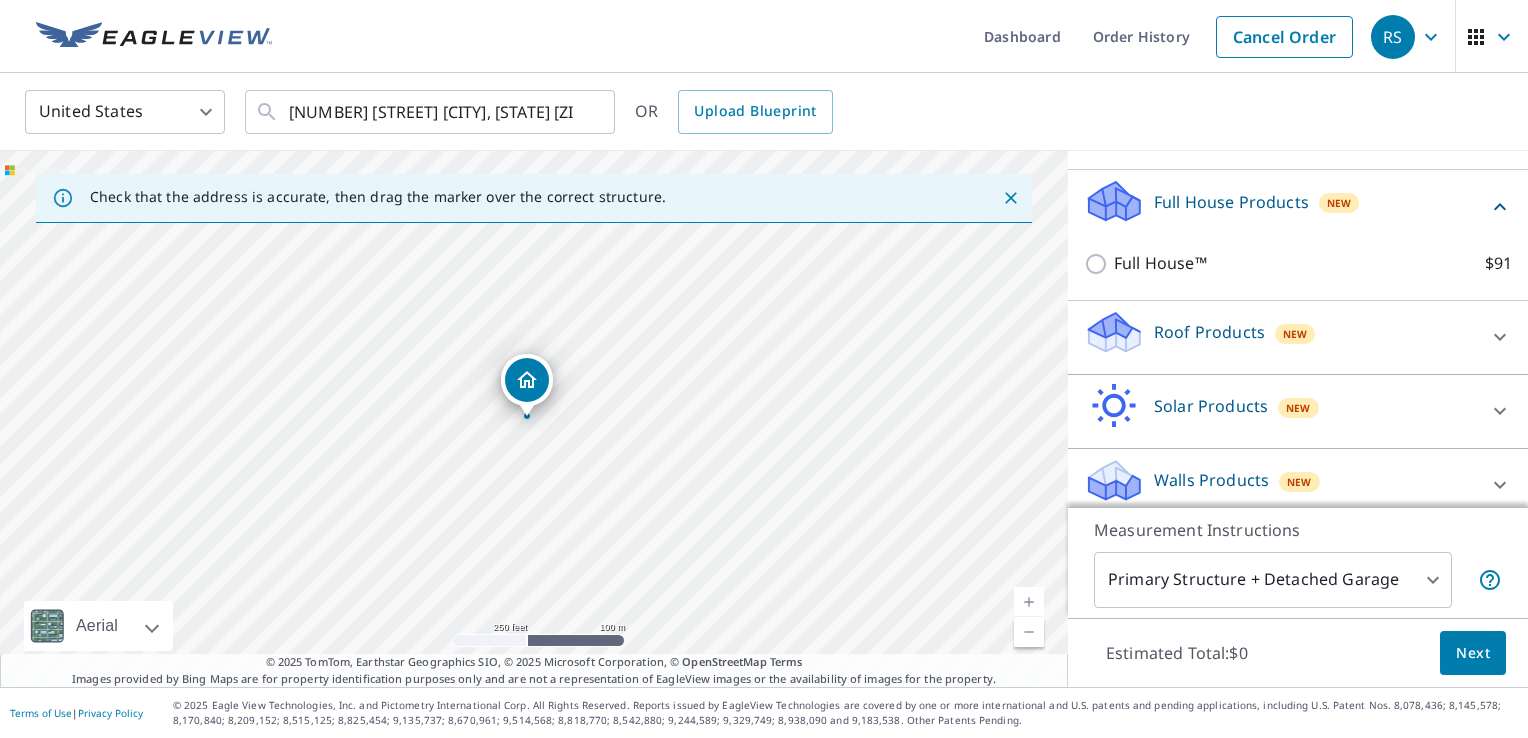 scroll, scrollTop: 201, scrollLeft: 0, axis: vertical 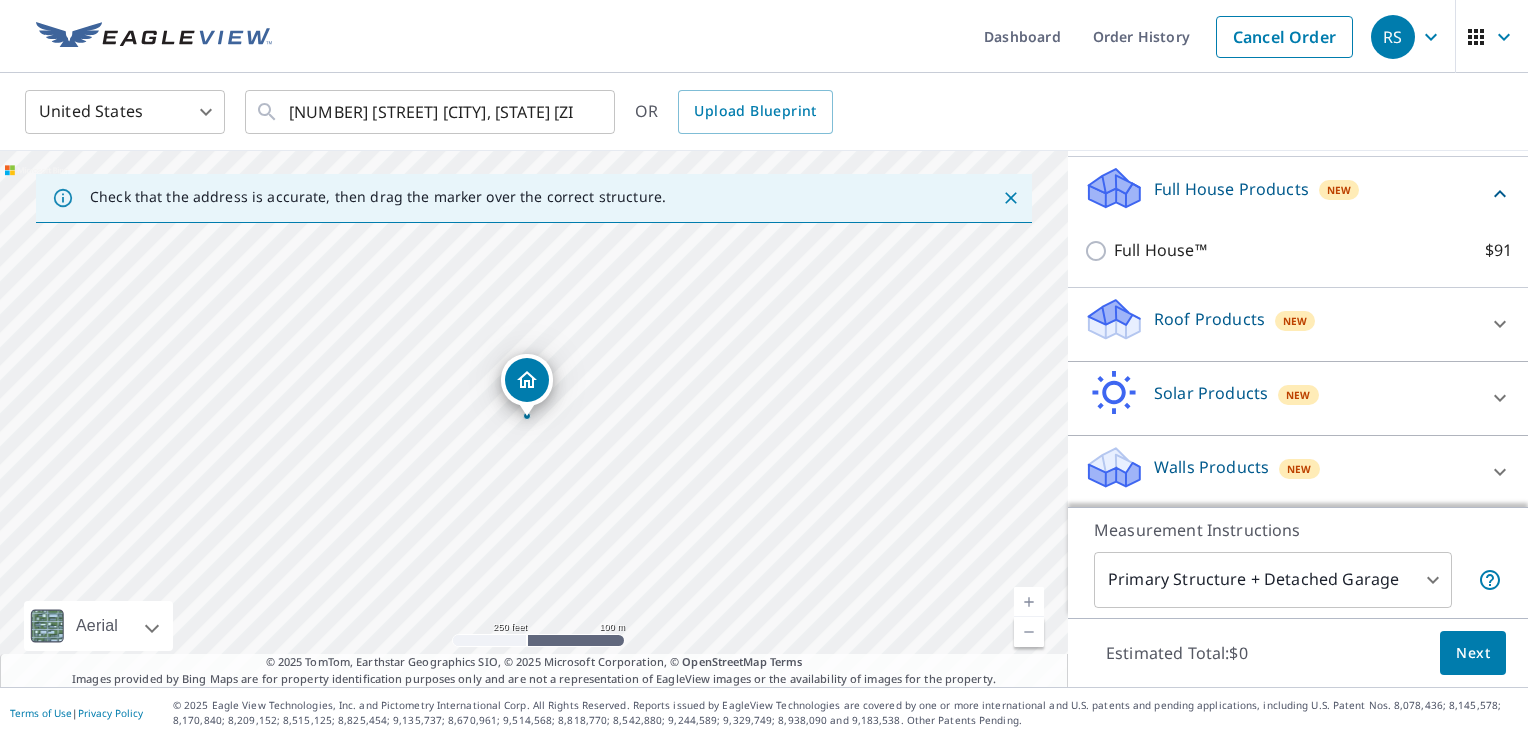 click on "Roof Products" at bounding box center [1209, 319] 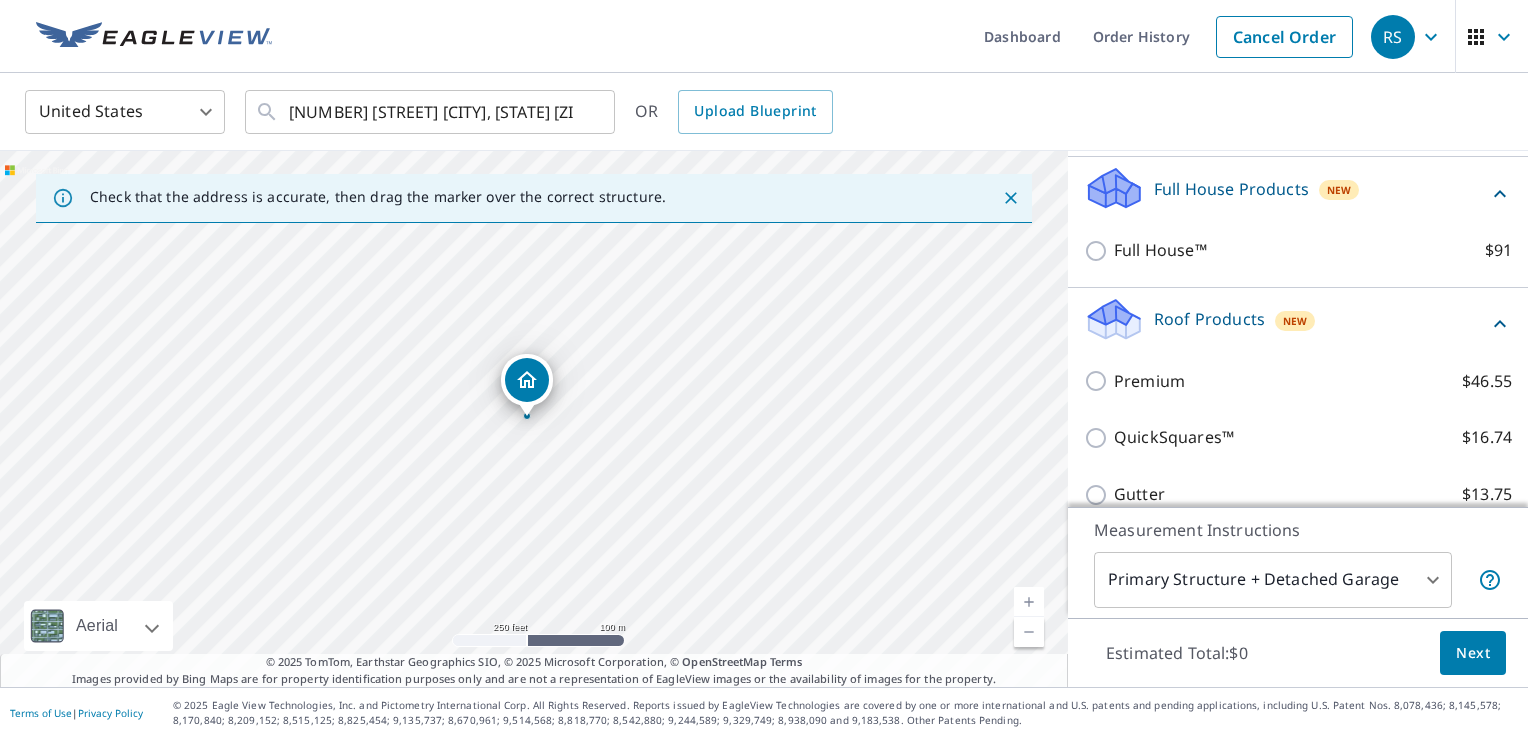 scroll, scrollTop: 280, scrollLeft: 0, axis: vertical 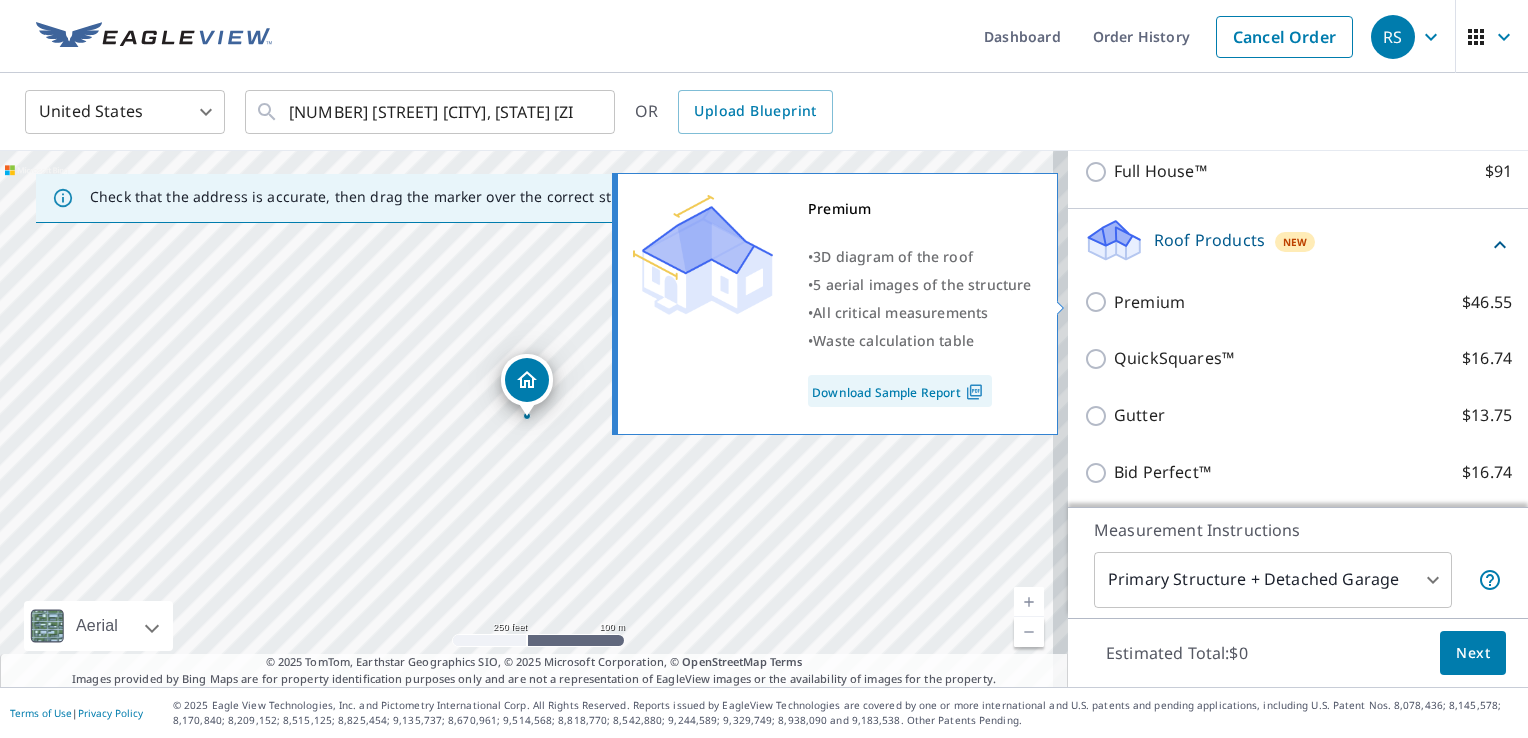 click on "Premium $46.55" at bounding box center [1099, 302] 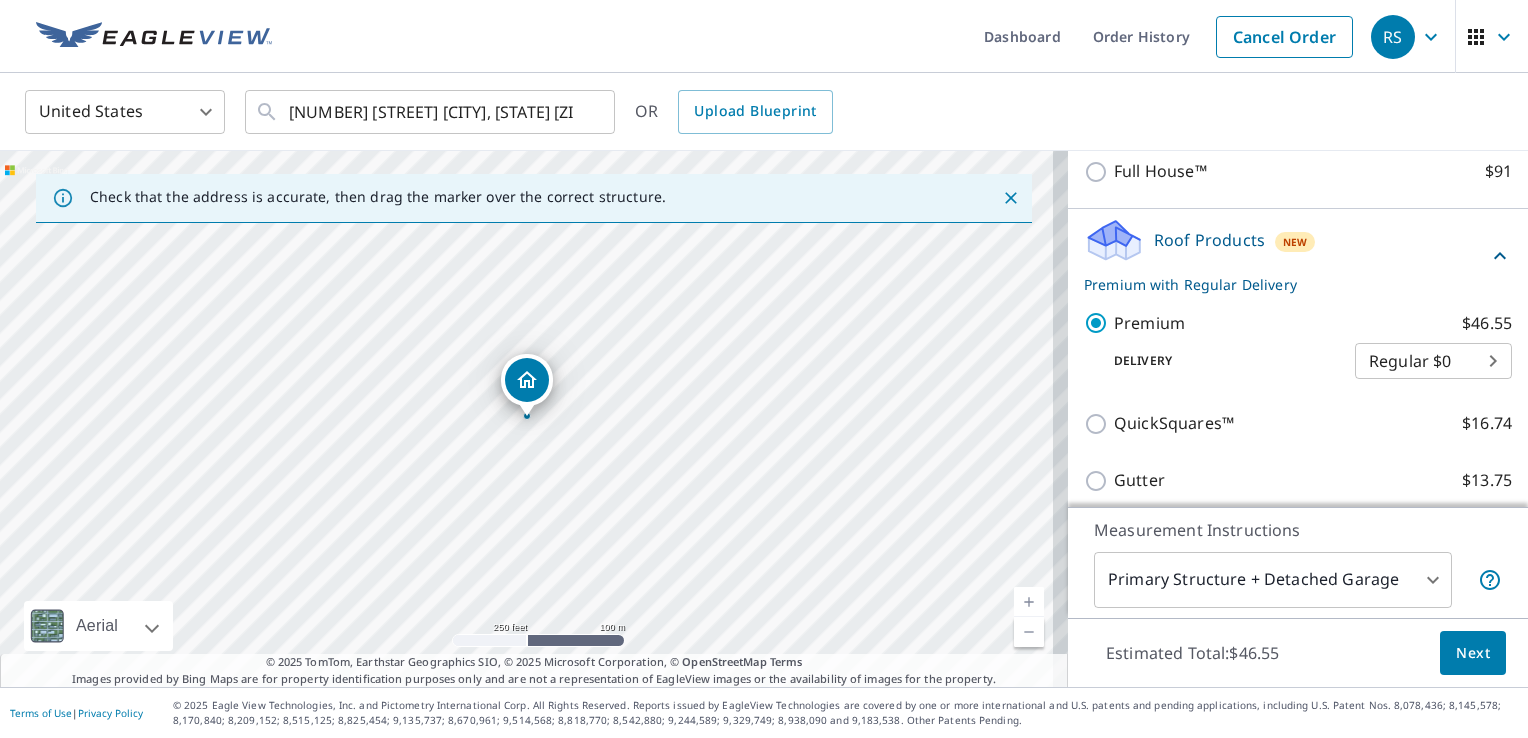 click on "RS RS
Dashboard Order History Cancel Order RS United States US ​ [NUMBER] [STREET] [CITY], [STATE] [ZIP] ​ OR Upload Blueprint Check that the address is accurate, then drag the marker over the correct structure. [NUMBER] [STREET] [CITY], [STATE] [ZIP] Aerial Road A standard road map Aerial A detailed look from above Labels Labels 250 feet 100 m © 2025 TomTom, © Vexcel Imaging, © 2025 Microsoft Corporation,  © OpenStreetMap Terms © 2025 TomTom, Earthstar Geographics SIO, © 2025 Microsoft Corporation, ©   OpenStreetMap   Terms Images provided by Bing Maps are for property identification purposes only and are not a representation of EagleView images or the availability of images for the property. PROPERTY TYPE Residential Commercial Multi-Family This is a complex BUILDING ID [NUMBER] [STREET], [CITY], [STATE], [ZIP] Full House Products New Full House™ $91 Roof Products New Premium with Regular Delivery Premium $46.55 Delivery Regular $0 8 ​ QuickSquares™ $16.74 Gutter $13.75 Bid Perfect™ $16.74 New" at bounding box center [764, 369] 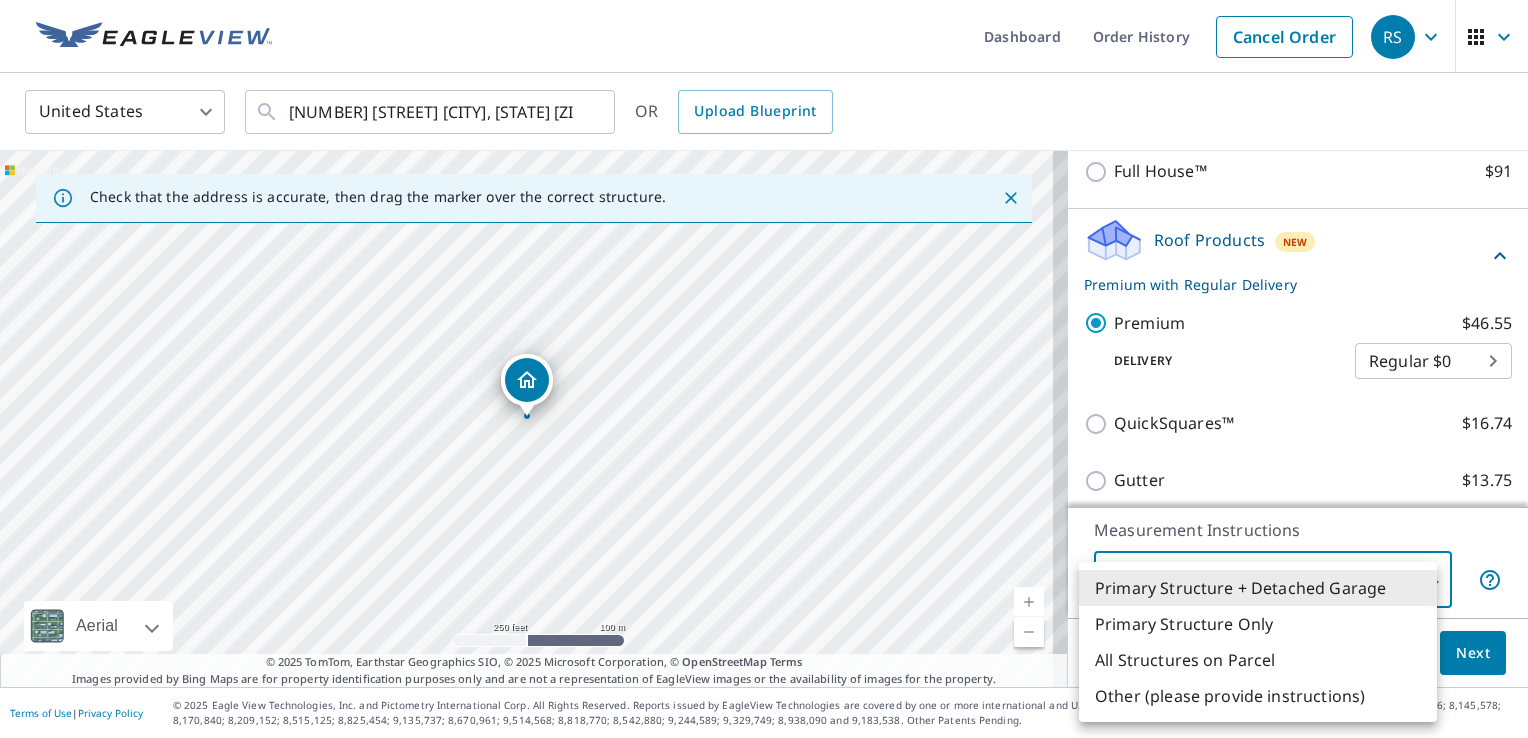 click on "Primary Structure Only" at bounding box center (1258, 624) 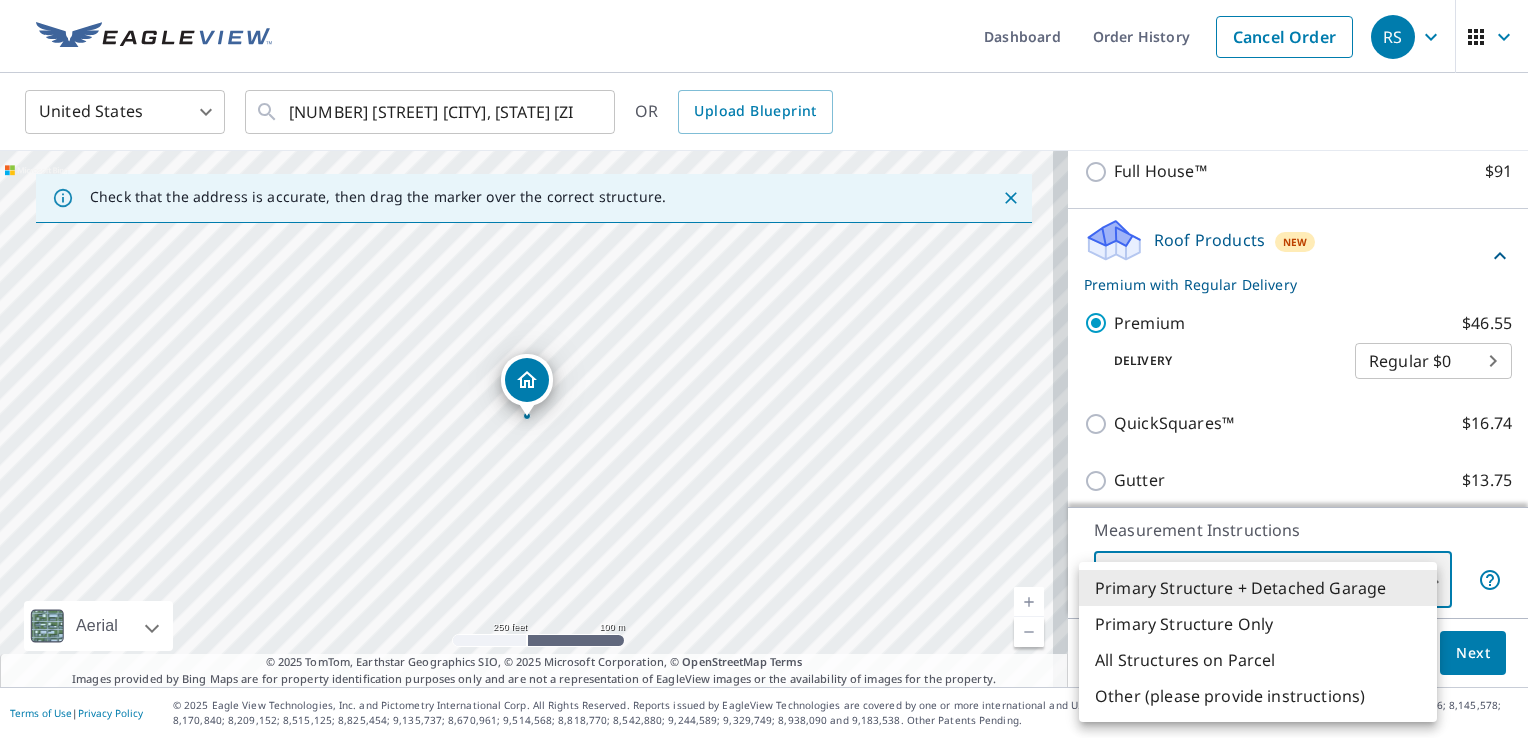 type on "2" 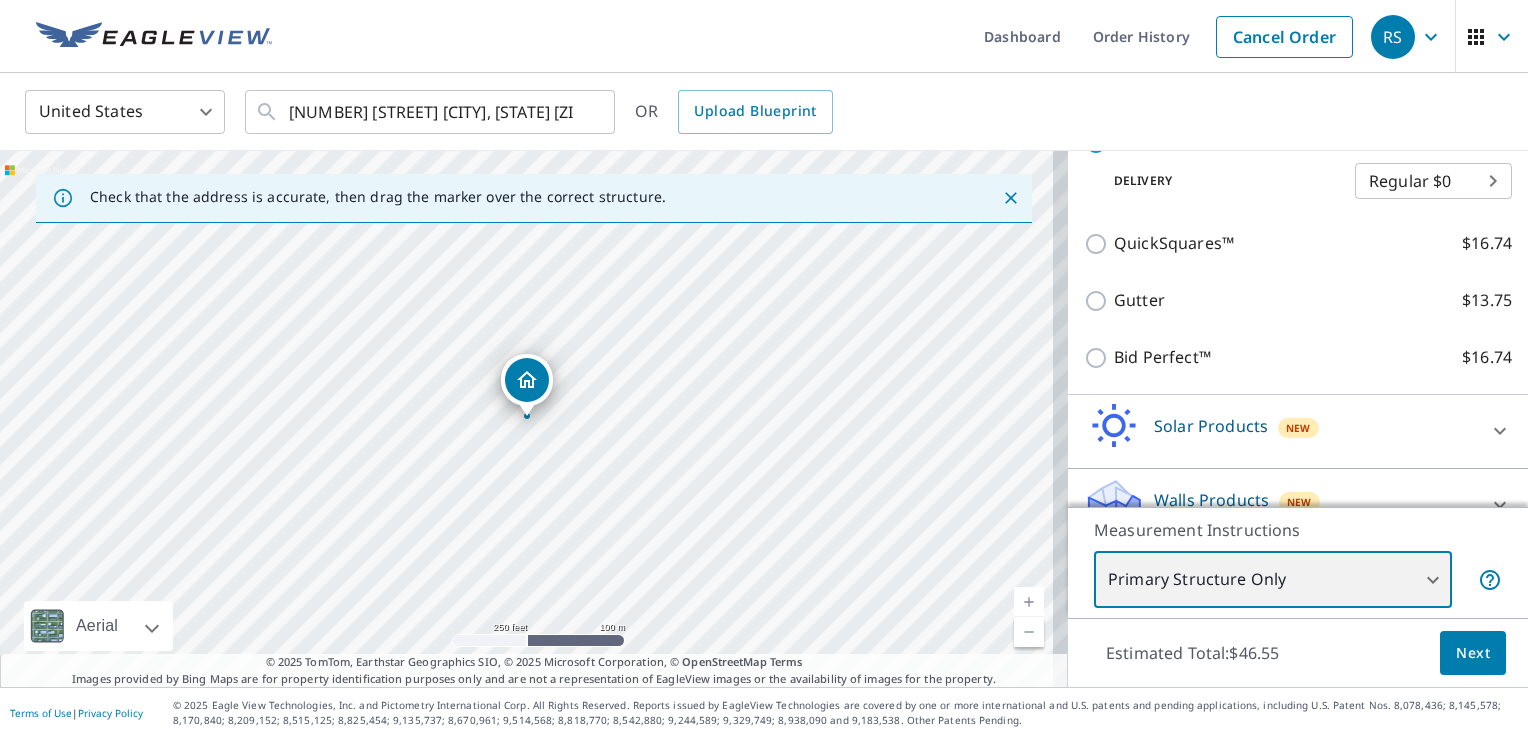 scroll, scrollTop: 492, scrollLeft: 0, axis: vertical 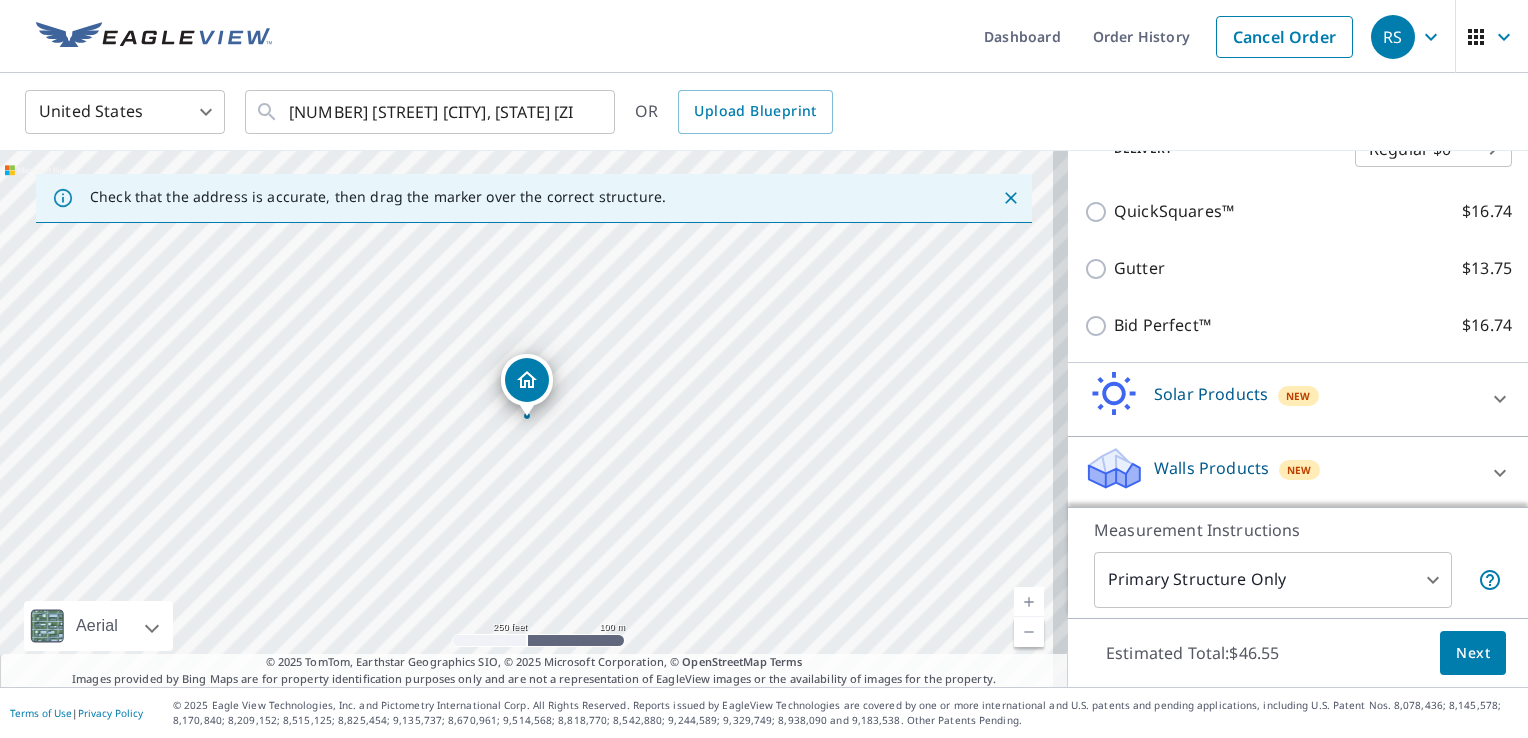 click at bounding box center (1029, 602) 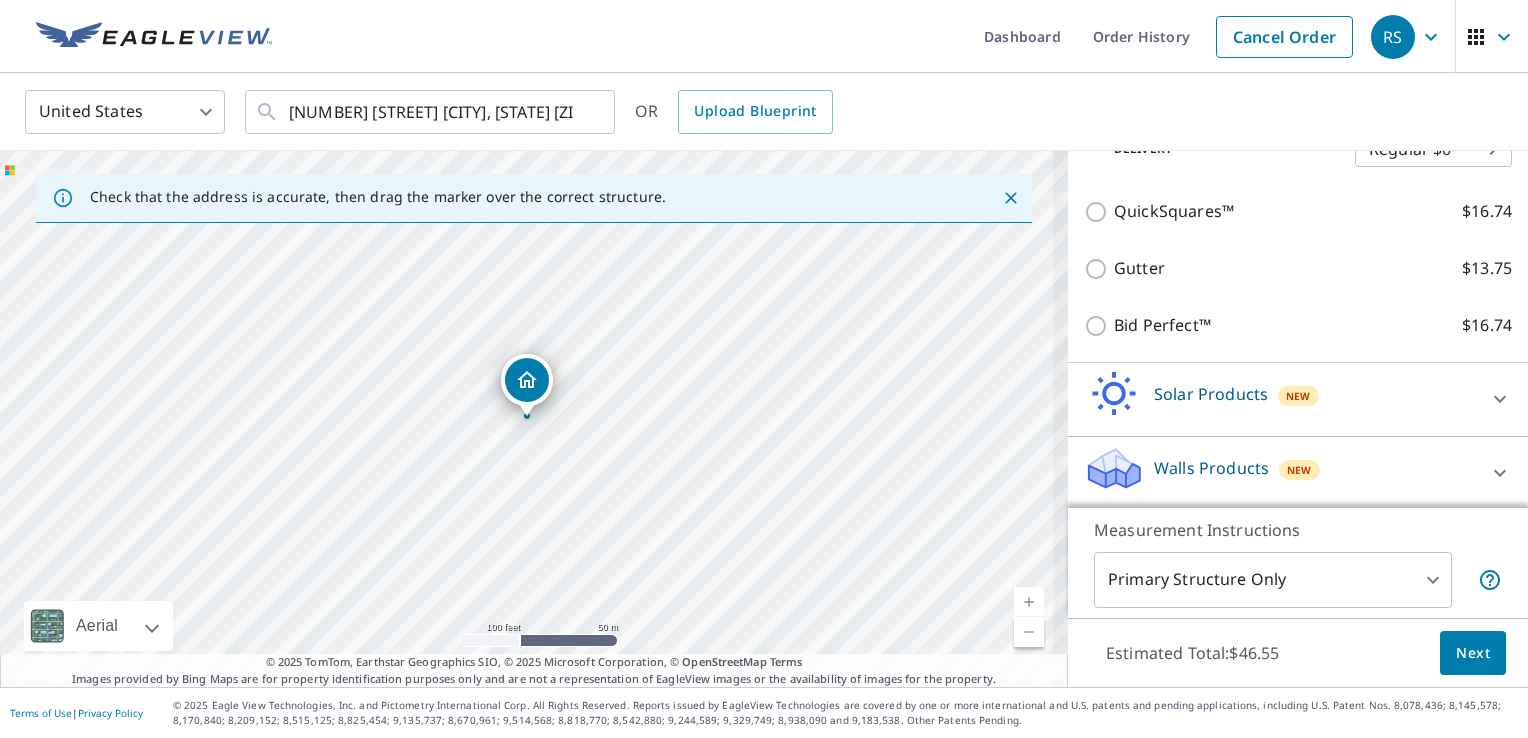 click at bounding box center [1029, 602] 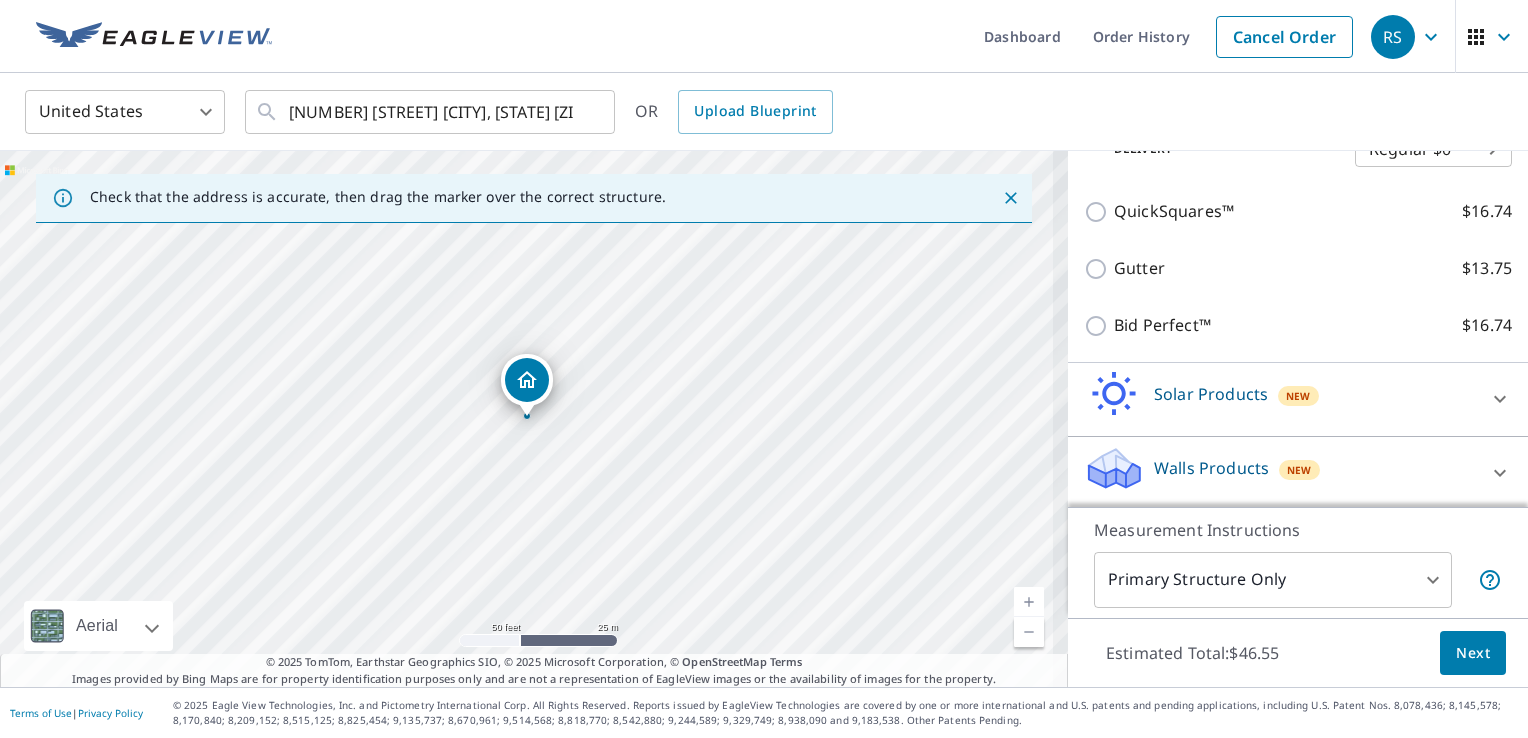 click at bounding box center [1029, 602] 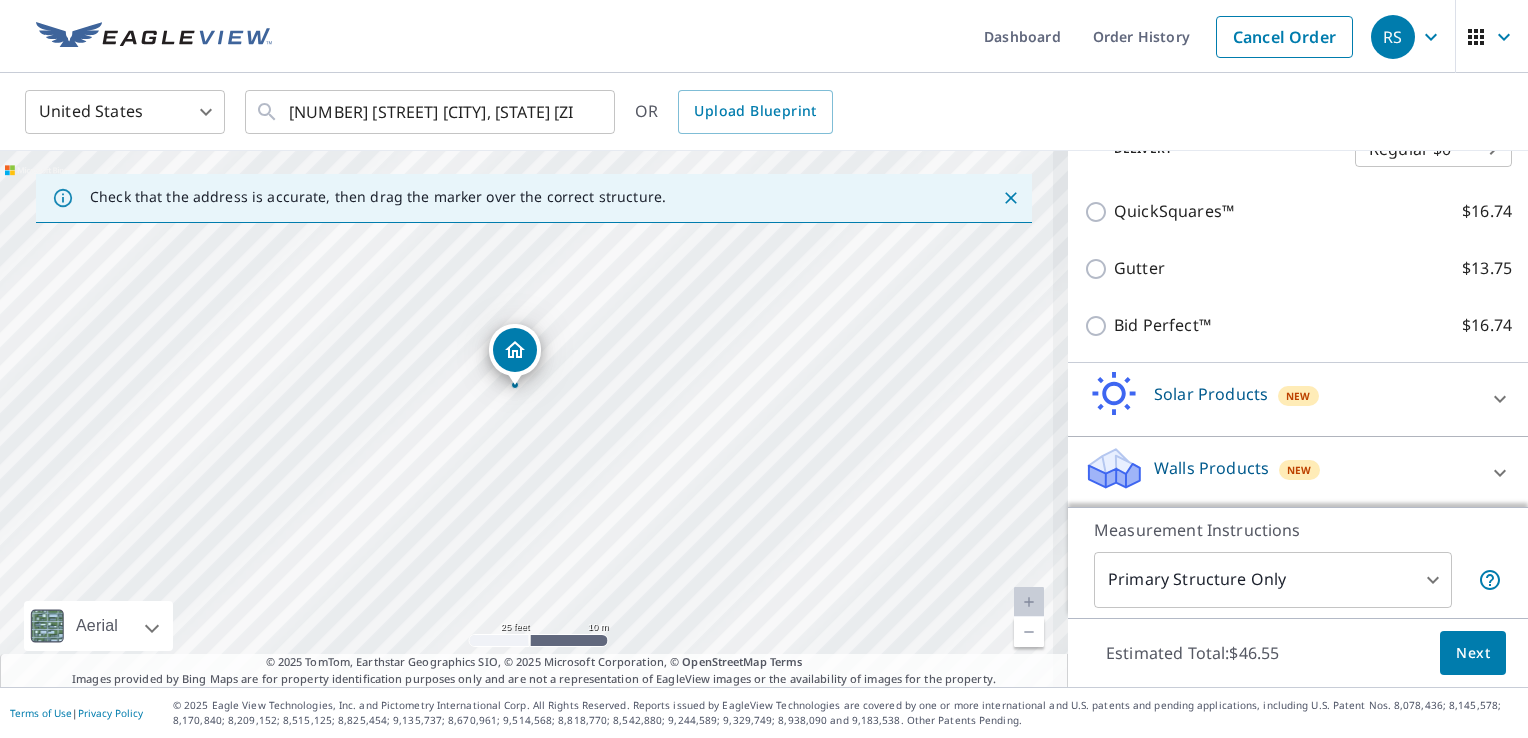 drag, startPoint x: 528, startPoint y: 386, endPoint x: 516, endPoint y: 355, distance: 33.24154 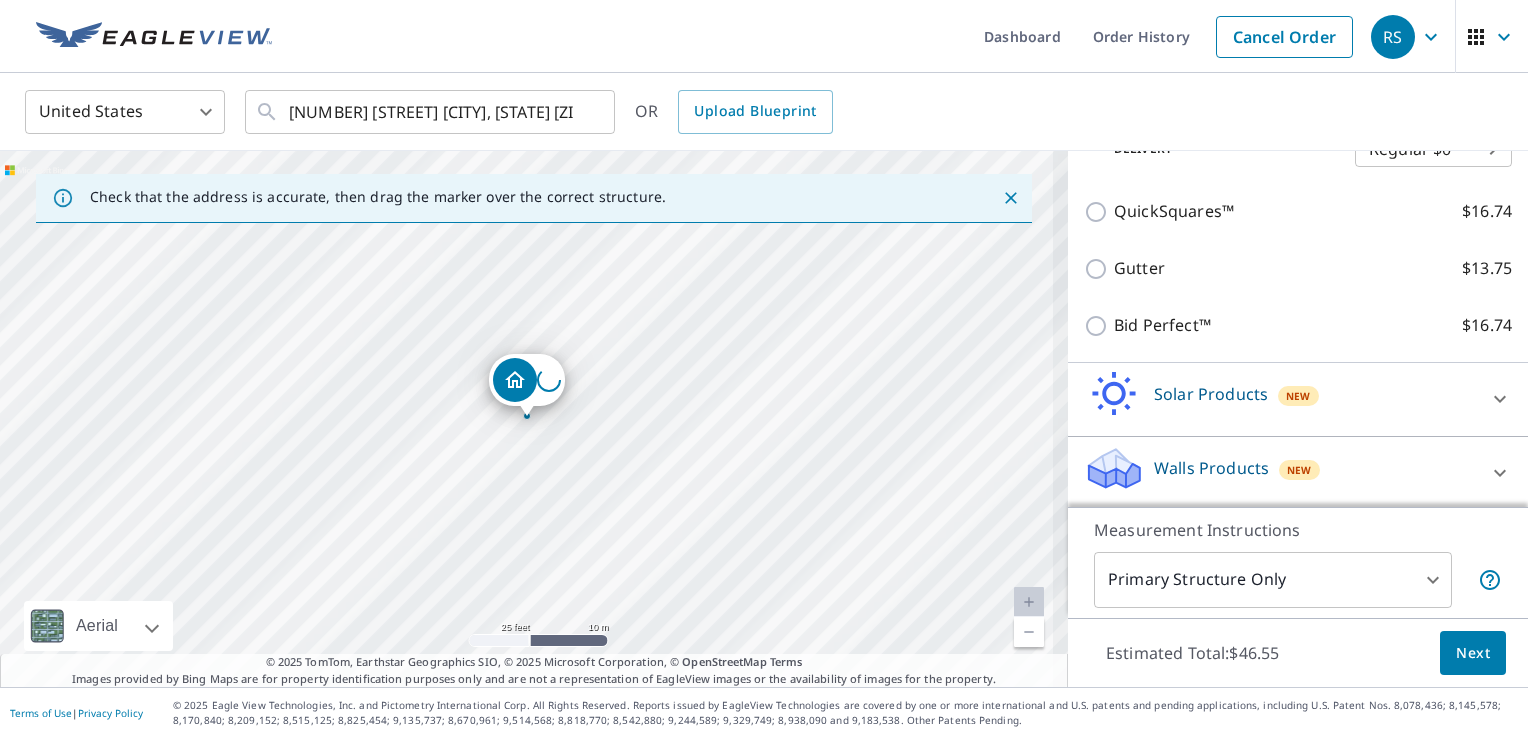 scroll, scrollTop: 492, scrollLeft: 0, axis: vertical 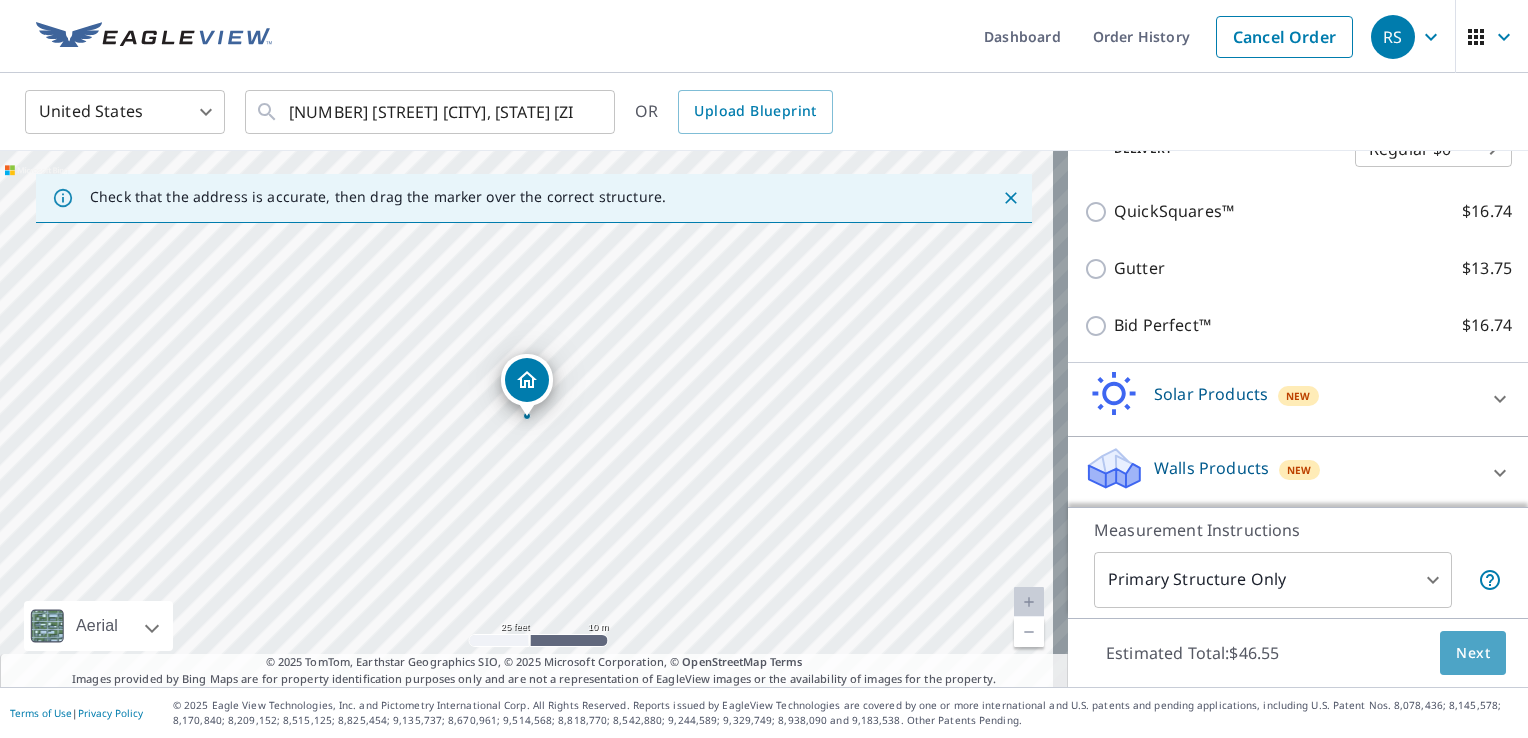 click on "Next" at bounding box center (1473, 653) 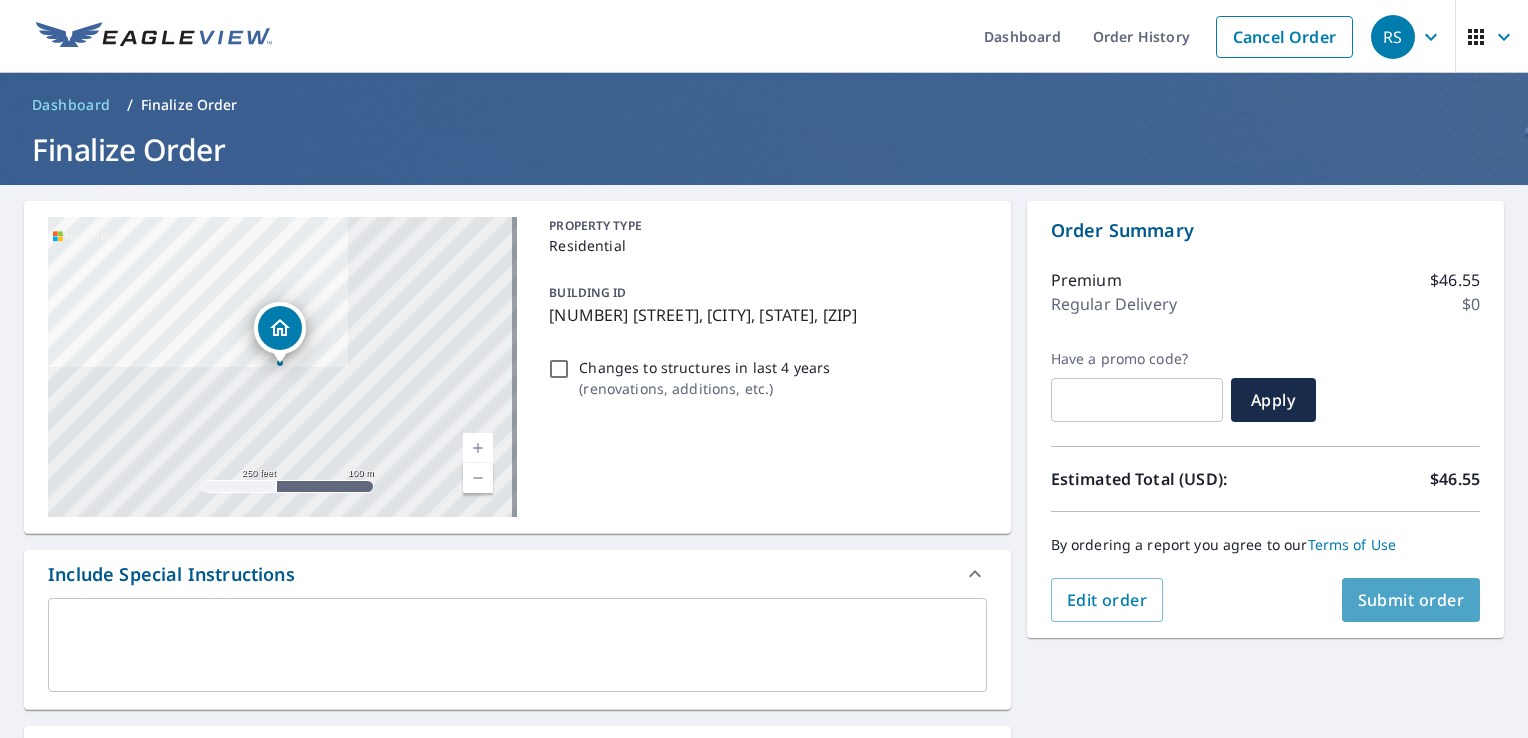 click on "Submit order" at bounding box center [1411, 600] 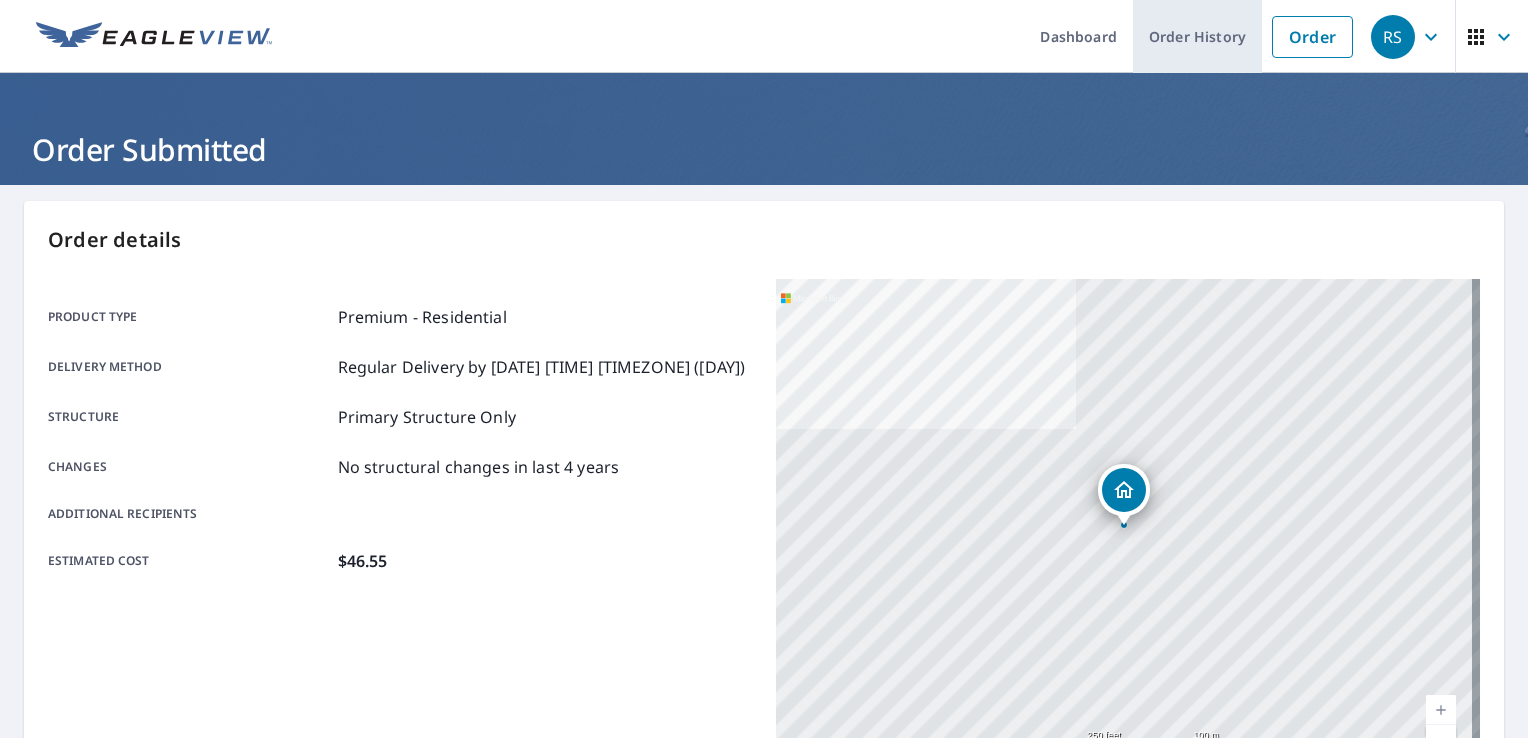click on "Order History" at bounding box center [1197, 36] 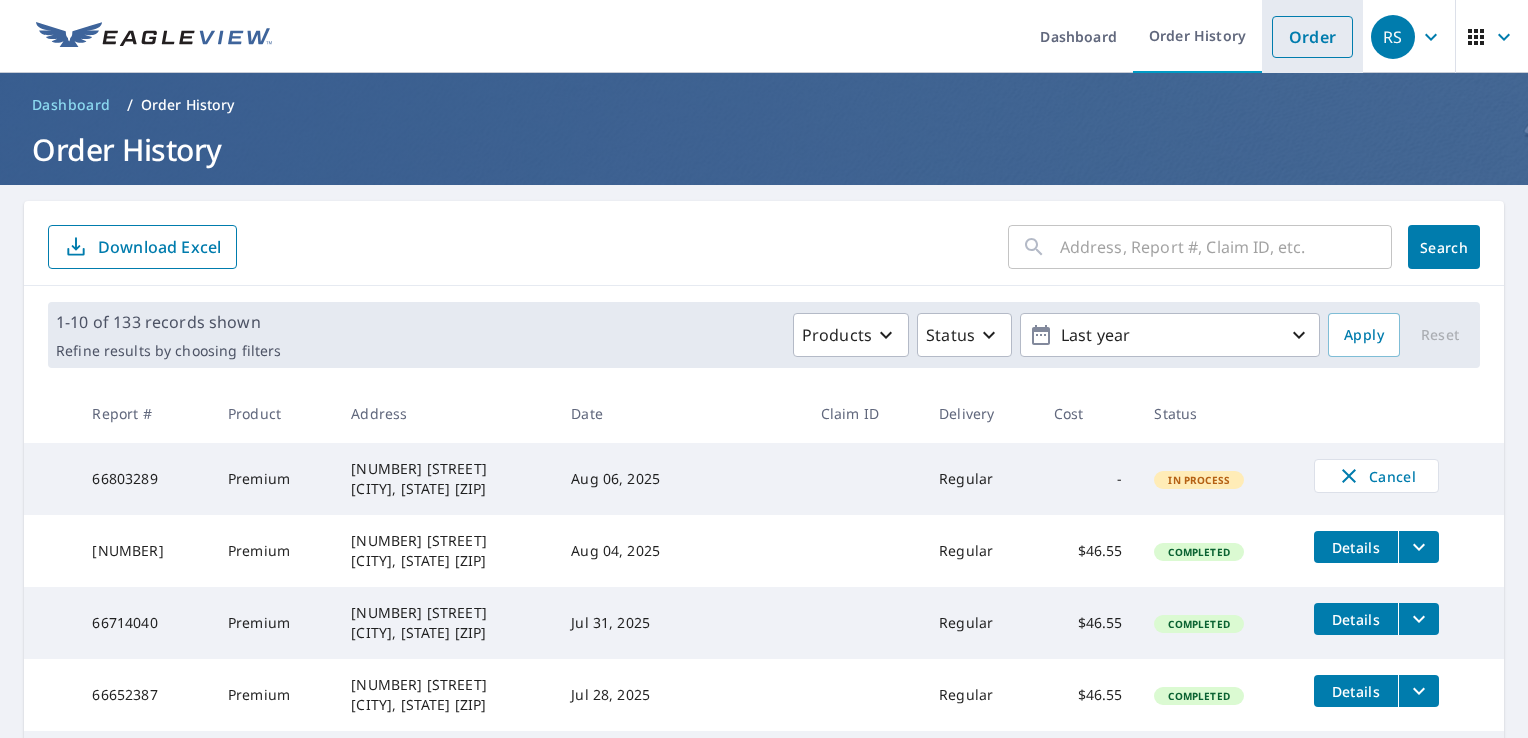 click on "Order" at bounding box center (1312, 37) 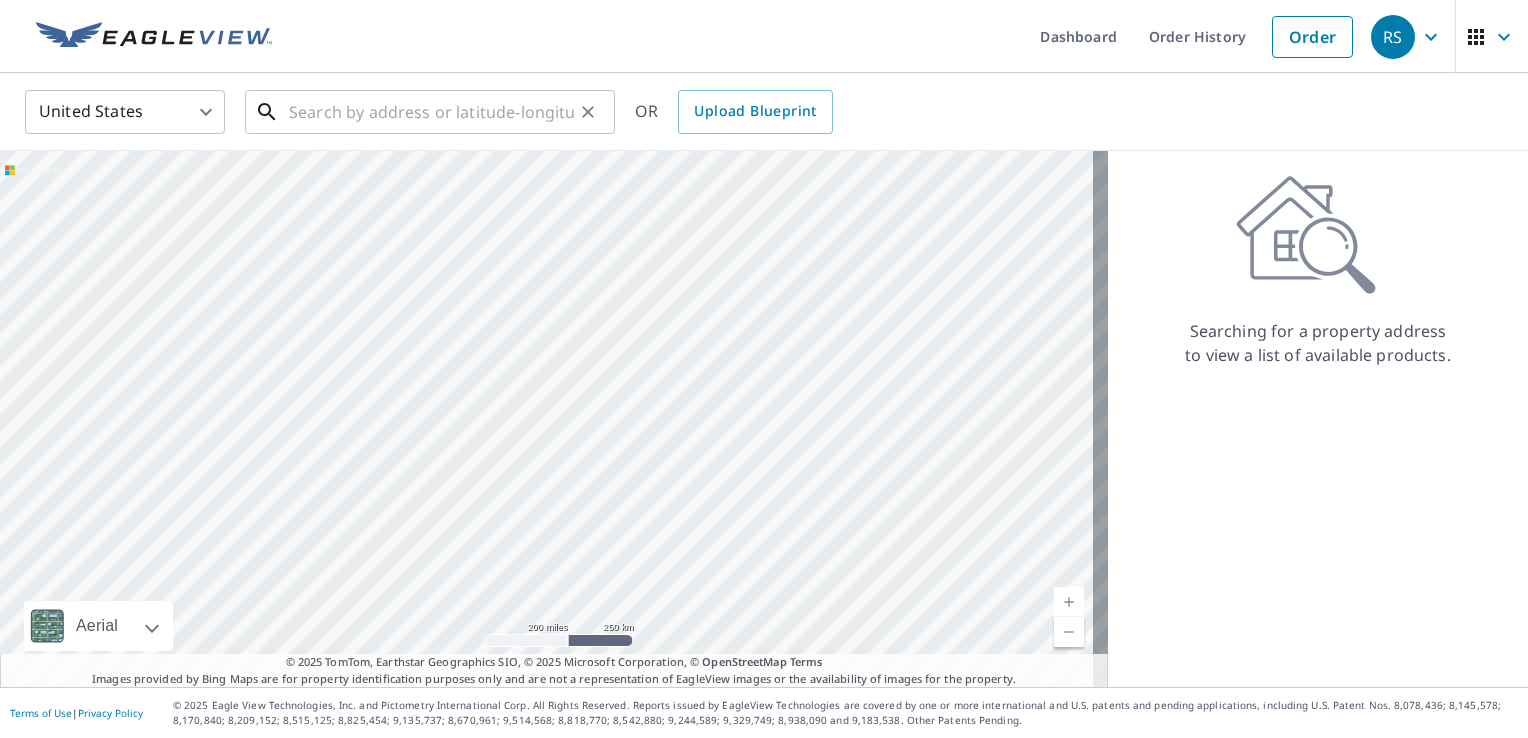 click at bounding box center [431, 112] 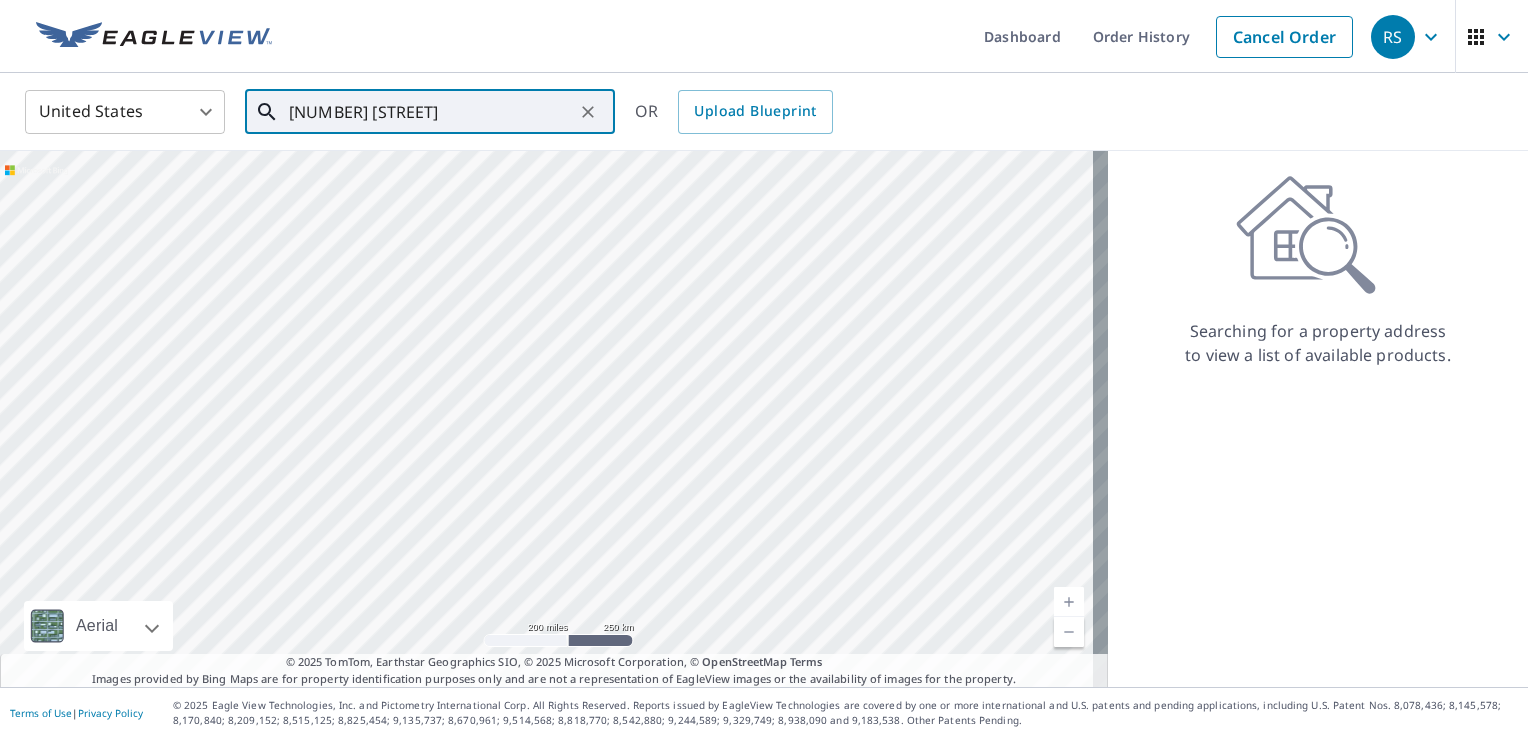 click on "[NUMBER] [STREET]" at bounding box center (431, 112) 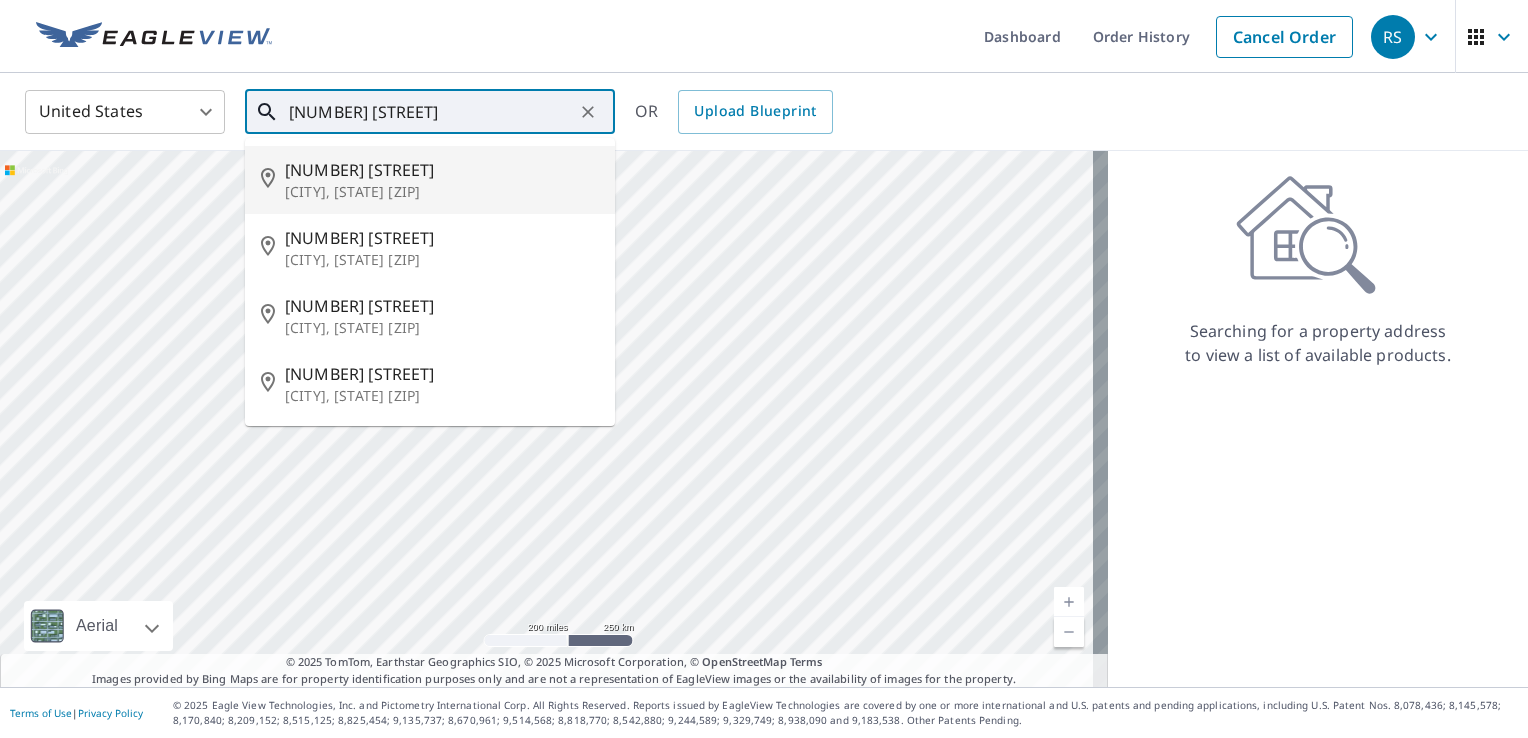 click on "[NUMBER] [STREET]" at bounding box center [442, 170] 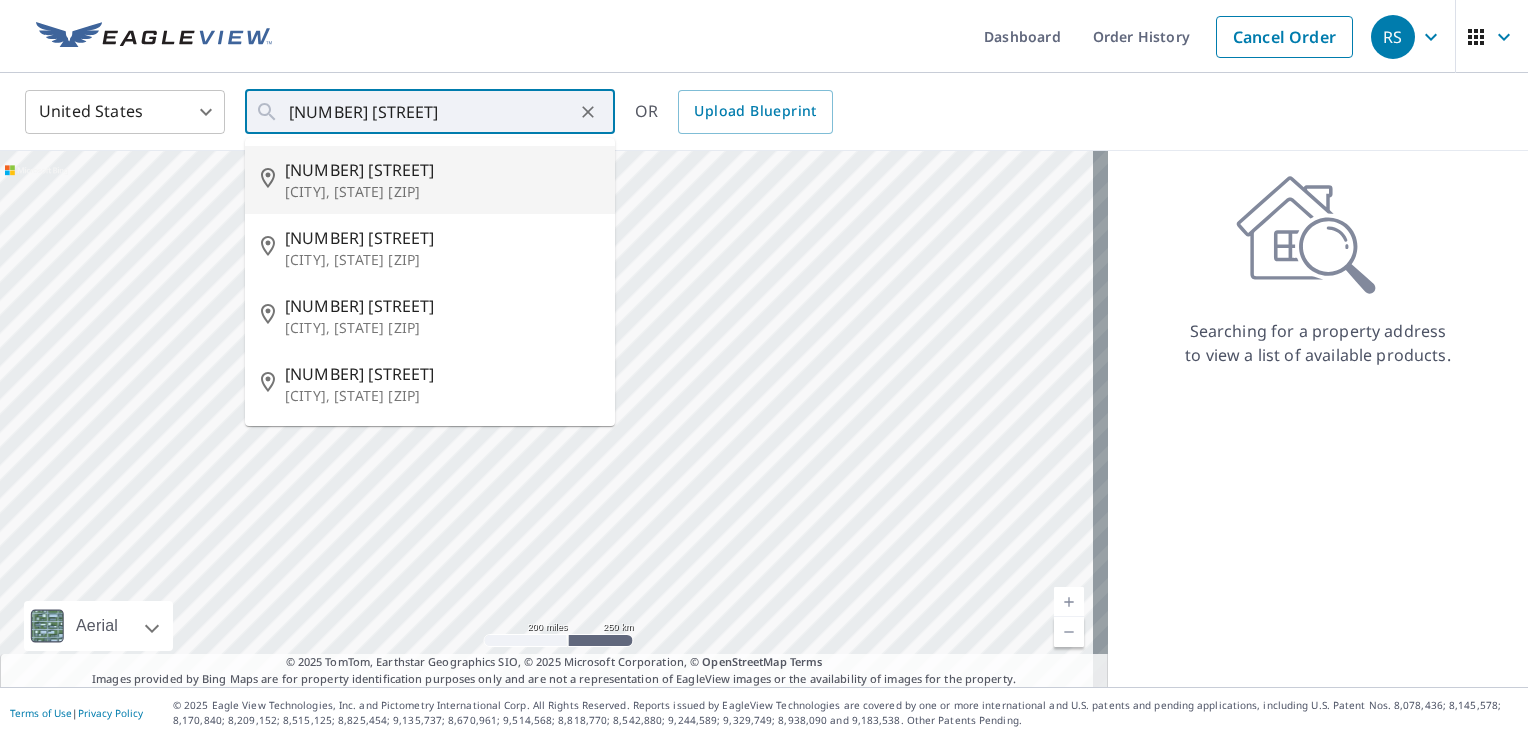 type on "[NUMBER] [STREET] [CITY], [STATE] [ZIP]" 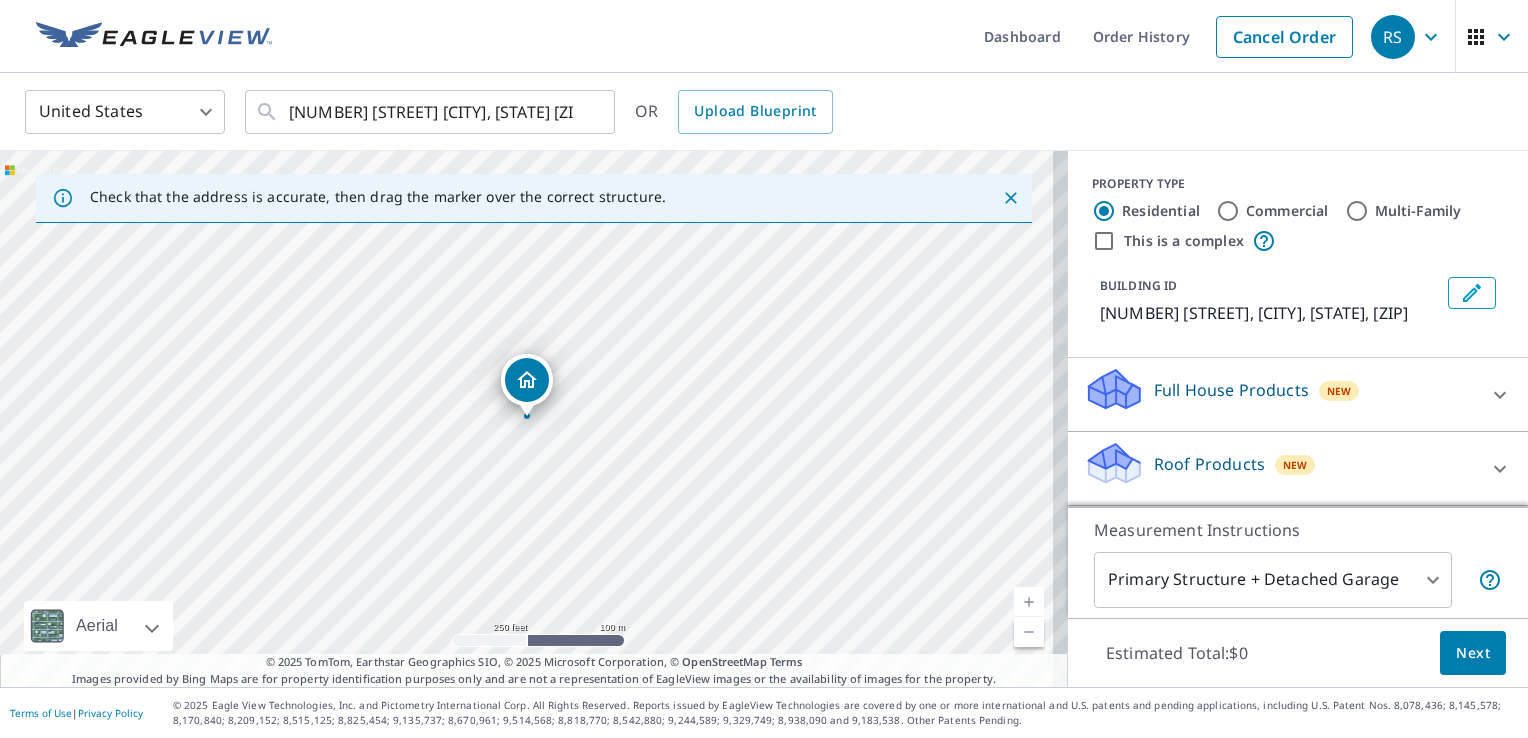 click at bounding box center [1029, 602] 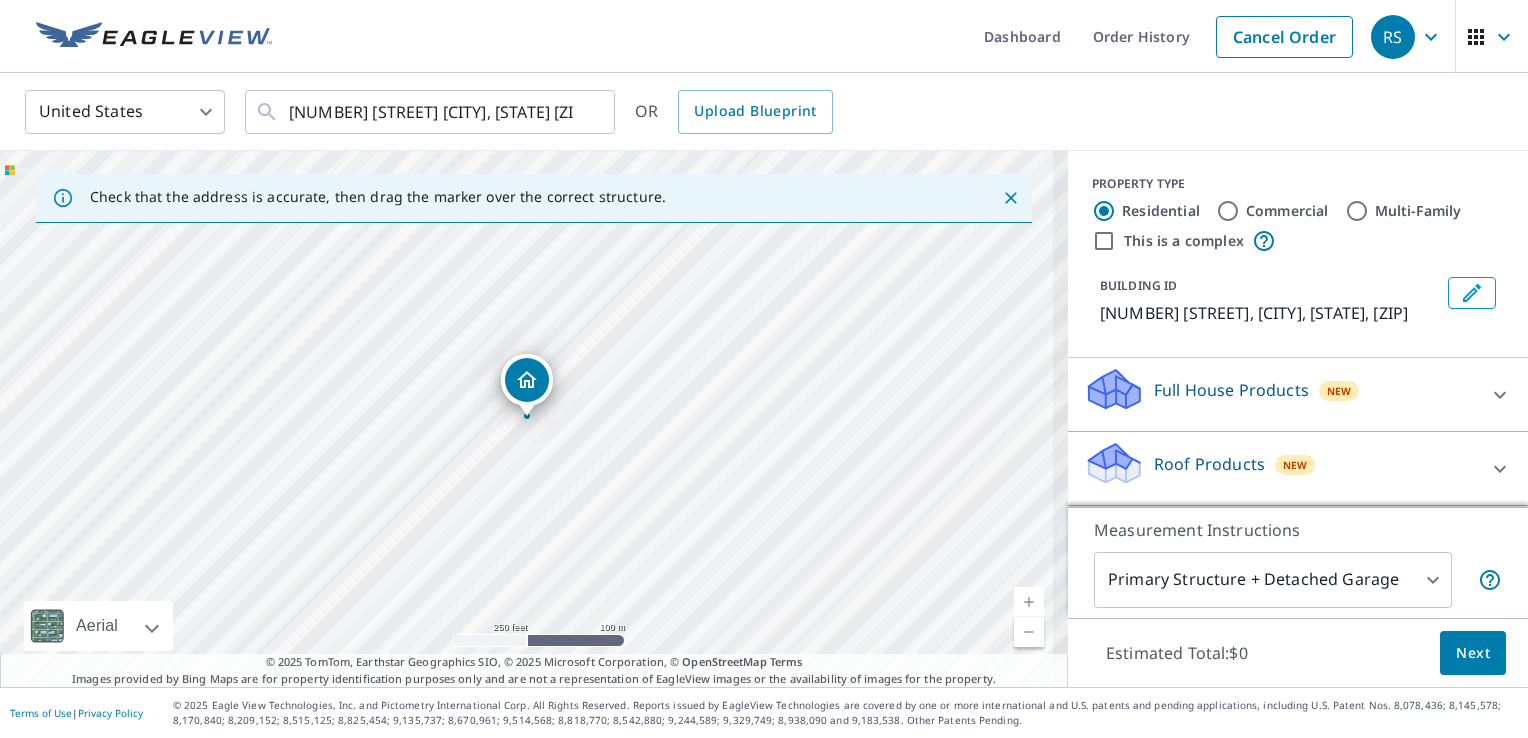 click at bounding box center (1029, 602) 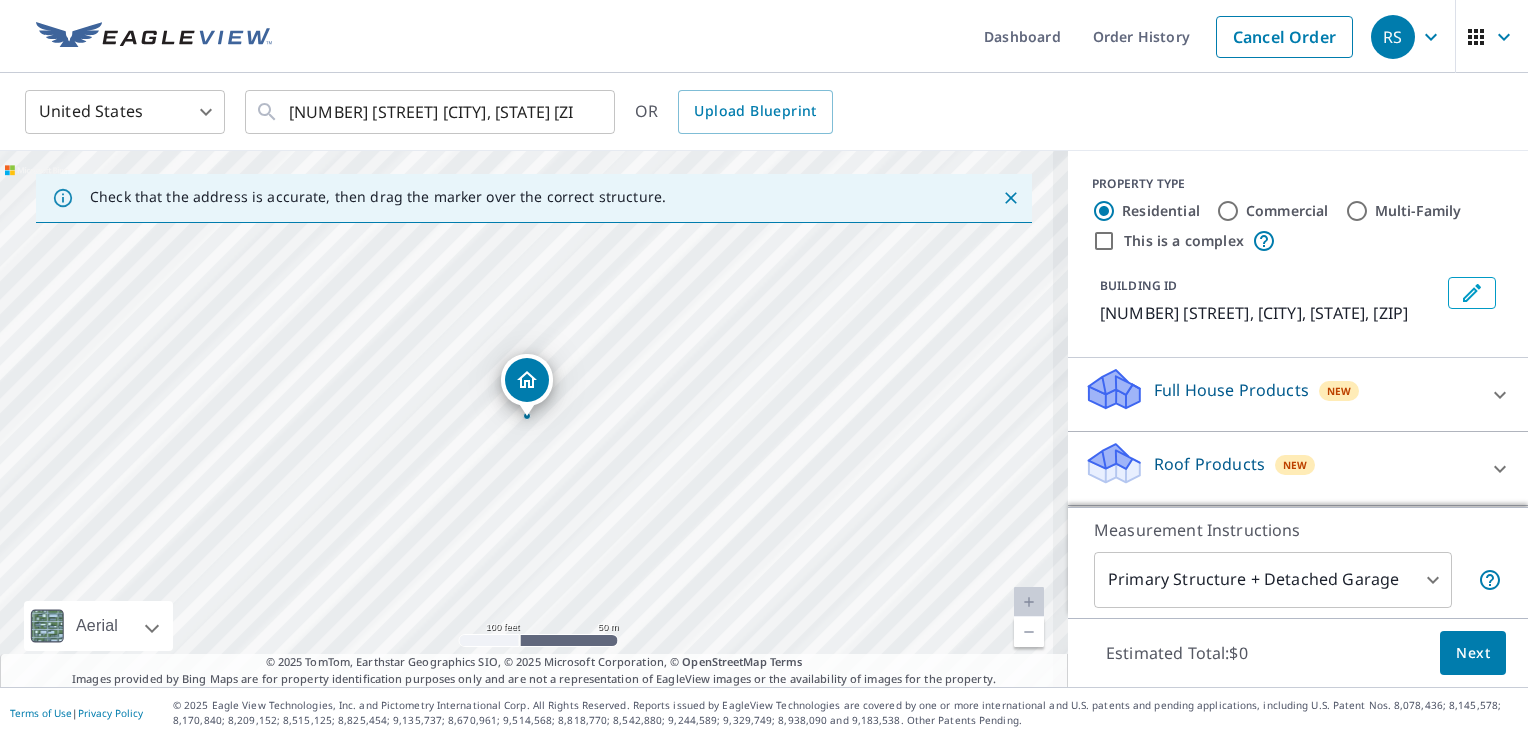 click at bounding box center (1029, 602) 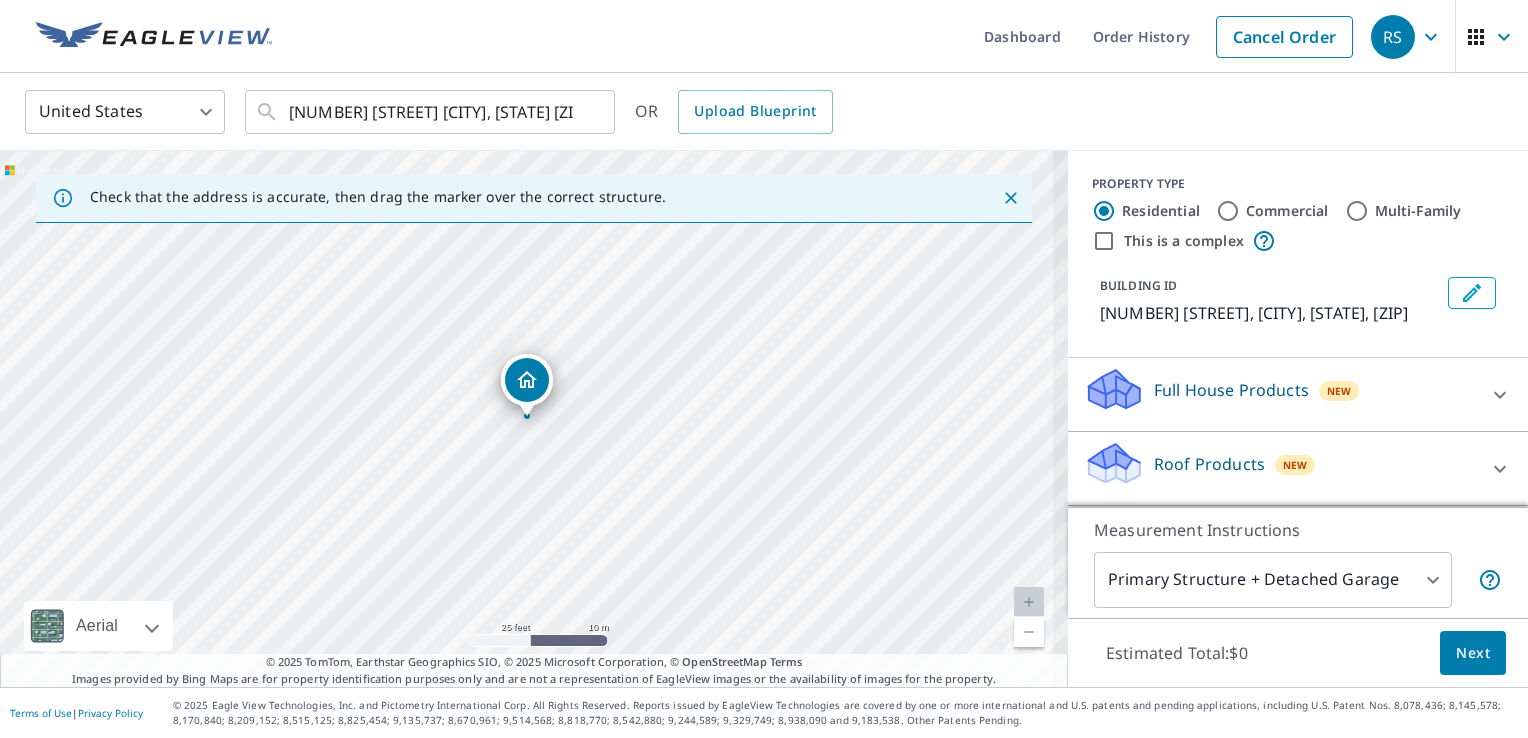 click on "New" at bounding box center [1295, 465] 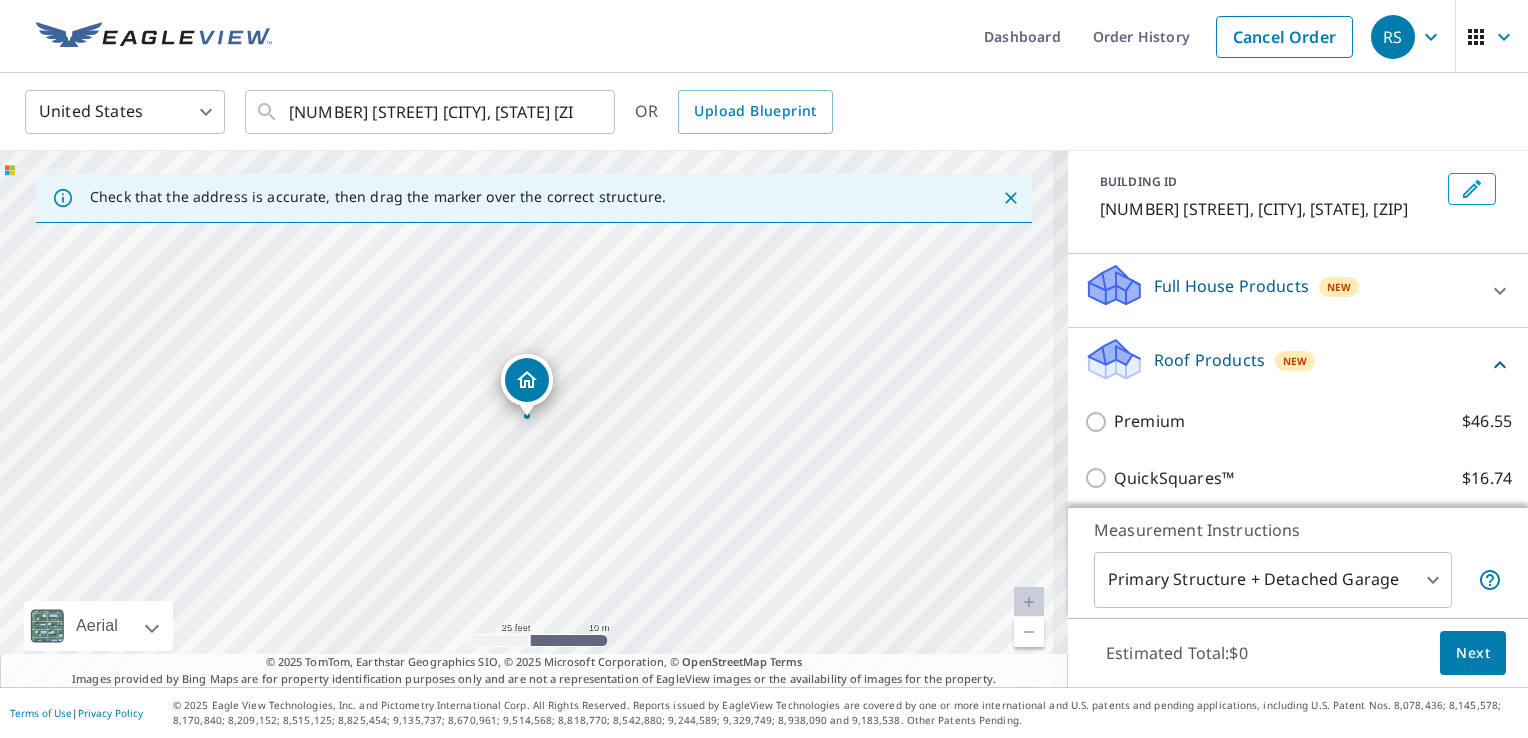 scroll, scrollTop: 108, scrollLeft: 0, axis: vertical 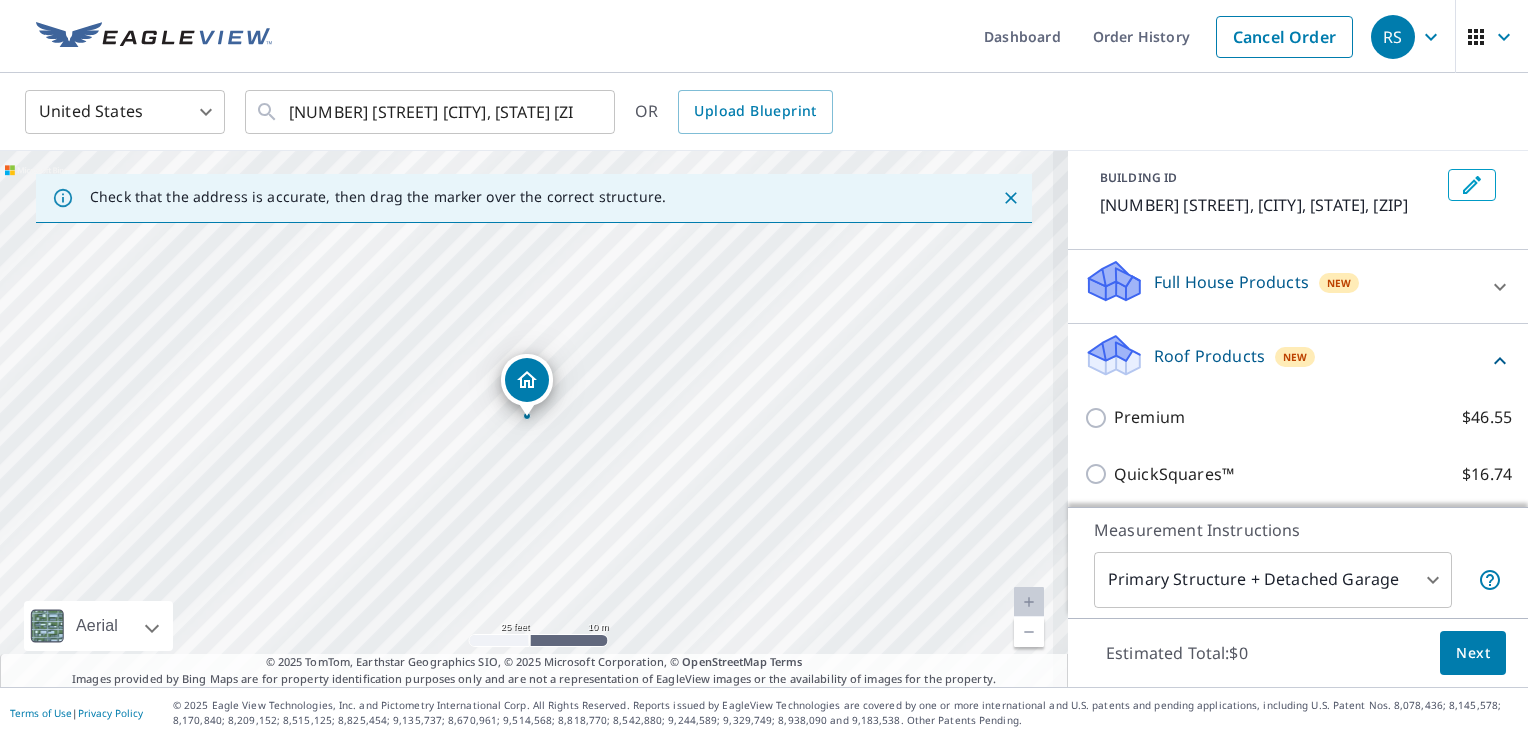 click on "Premium $46.55" at bounding box center [1298, 417] 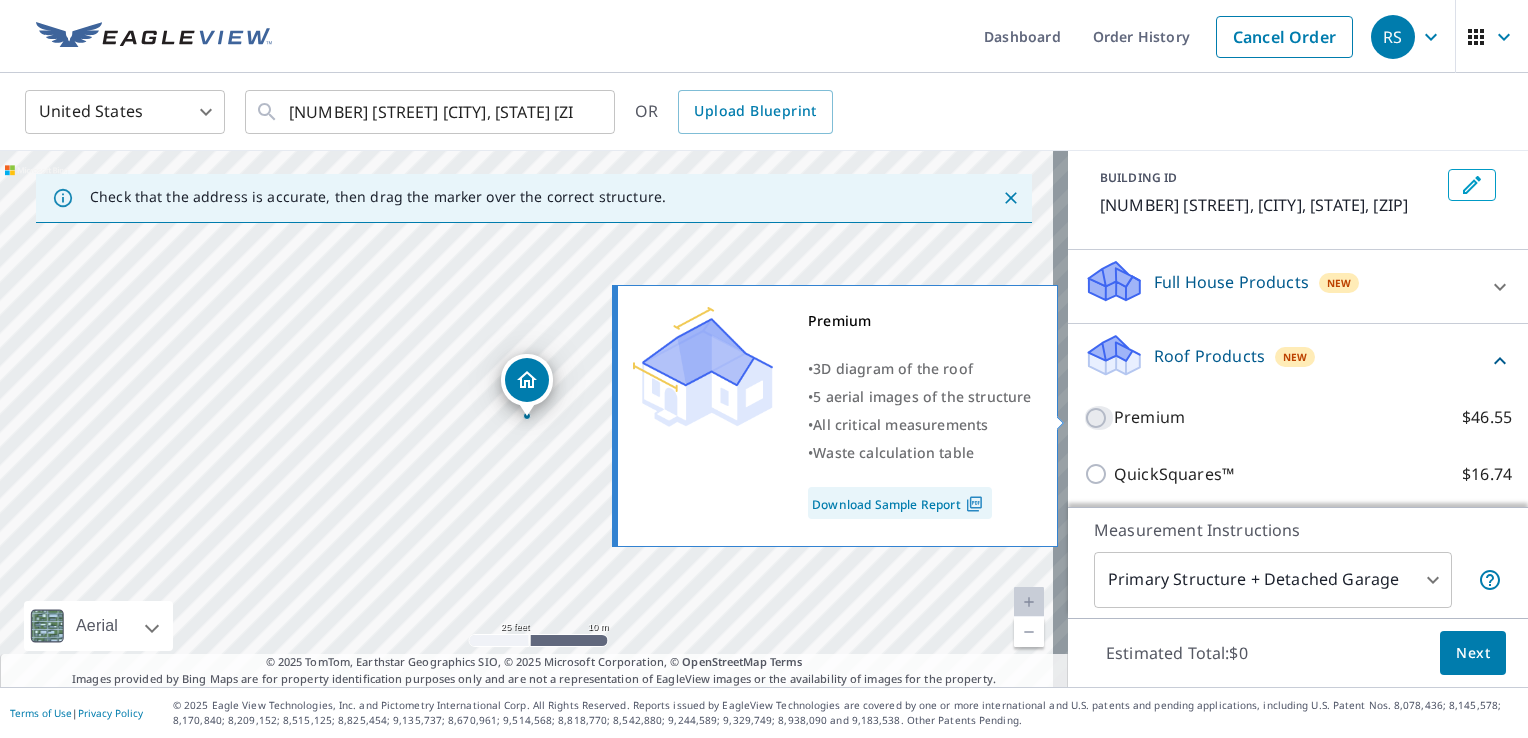 click on "Premium $46.55" at bounding box center (1099, 418) 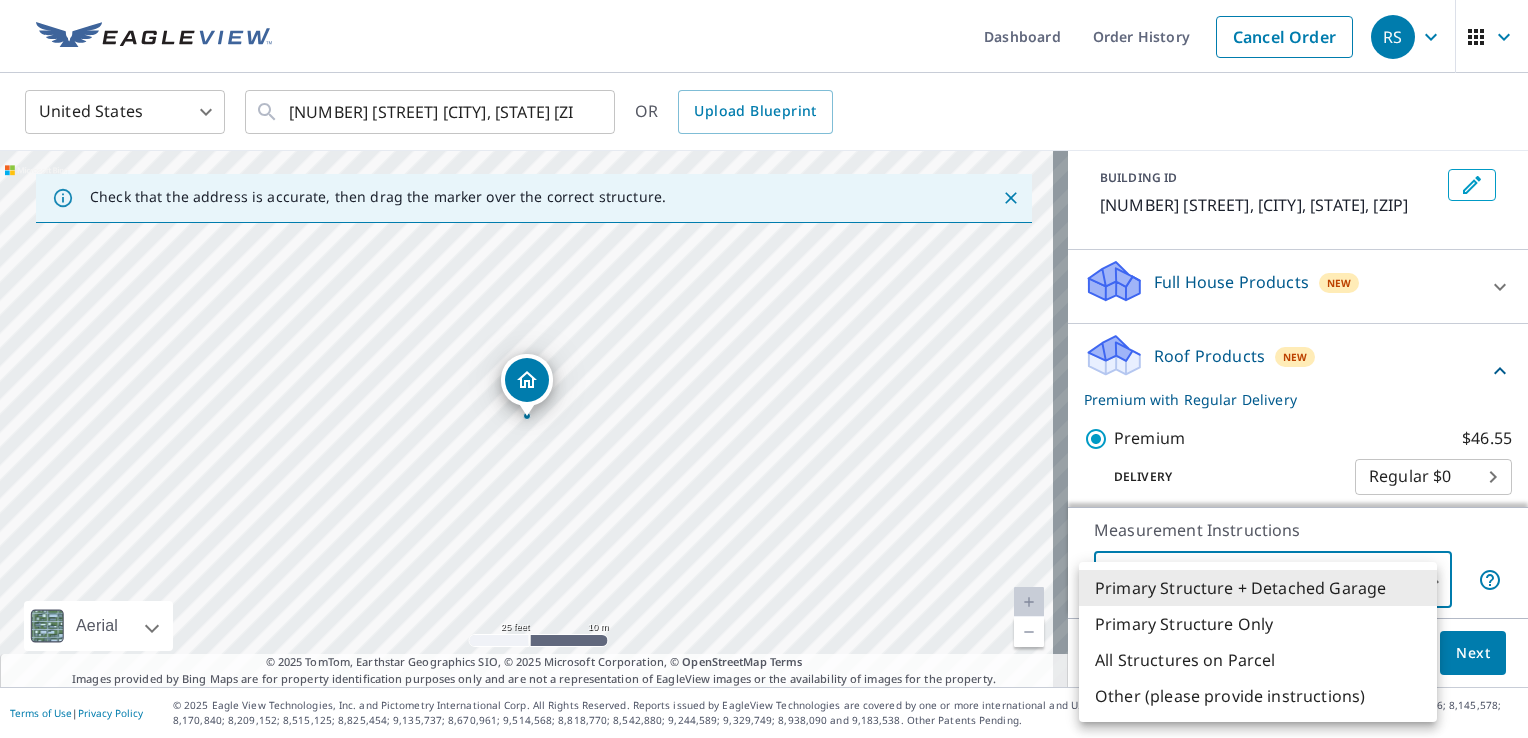 click on "RS RS
Dashboard Order History Cancel Order RS United States US ​ [NUMBER] [STREET] [CITY], [STATE] [ZIP] ​ OR Upload Blueprint Check that the address is accurate, then drag the marker over the correct structure. [NUMBER] [STREET] [CITY], [STATE] [ZIP] Aerial Road A standard road map Aerial A detailed look from above Labels Labels 25 feet 10 m © 2025 TomTom, © Vexcel Imaging, © 2025 Microsoft Corporation,  © OpenStreetMap Terms © 2025 TomTom, Earthstar Geographics SIO, © 2025 Microsoft Corporation, ©   OpenStreetMap   Terms Images provided by Bing Maps are for property identification purposes only and are not a representation of EagleView images or the availability of images for the property. PROPERTY TYPE Residential Commercial Multi-Family This is a complex BUILDING ID [NUMBER] [STREET], [CITY], [STATE], [ZIP] Full House Products New Full House™ $91 Roof Products New Premium with Regular Delivery Premium $46.55 Delivery Regular $0 8 ​ QuickSquares™ $16.74 Gutter $13.75 Bid Perfect™ $16.74 New 1" at bounding box center (764, 369) 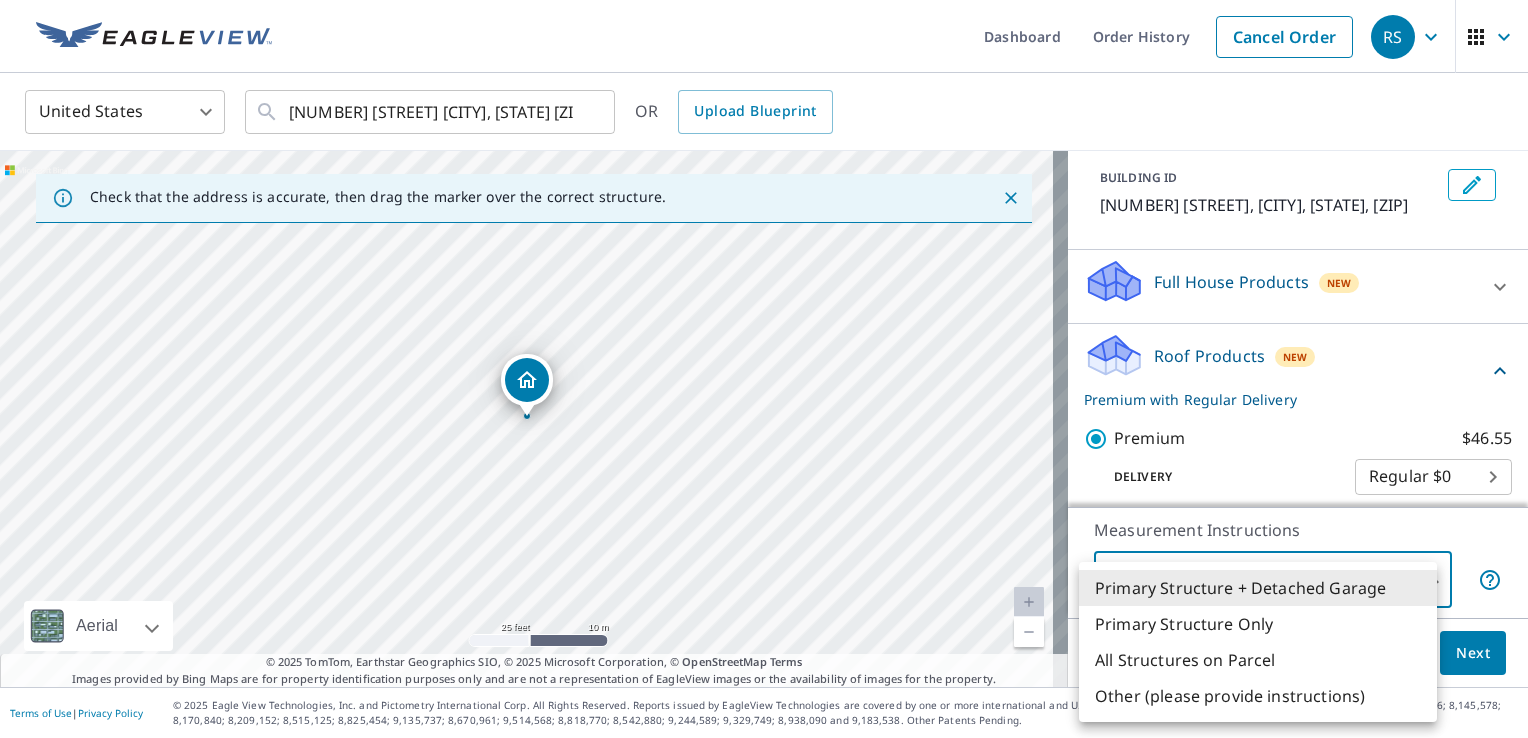 click on "Primary Structure Only" at bounding box center [1258, 624] 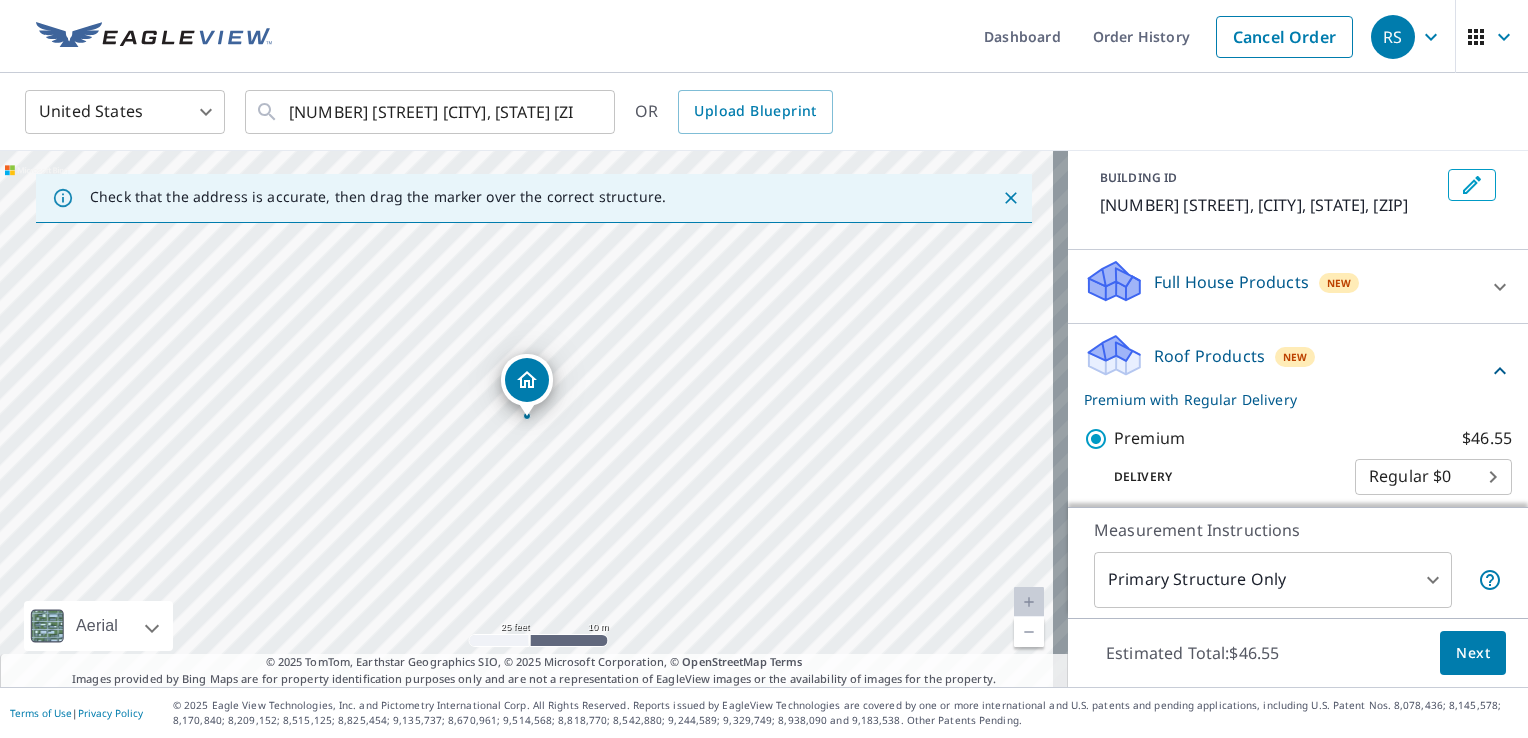drag, startPoint x: 1220, startPoint y: 629, endPoint x: 1238, endPoint y: 580, distance: 52.201534 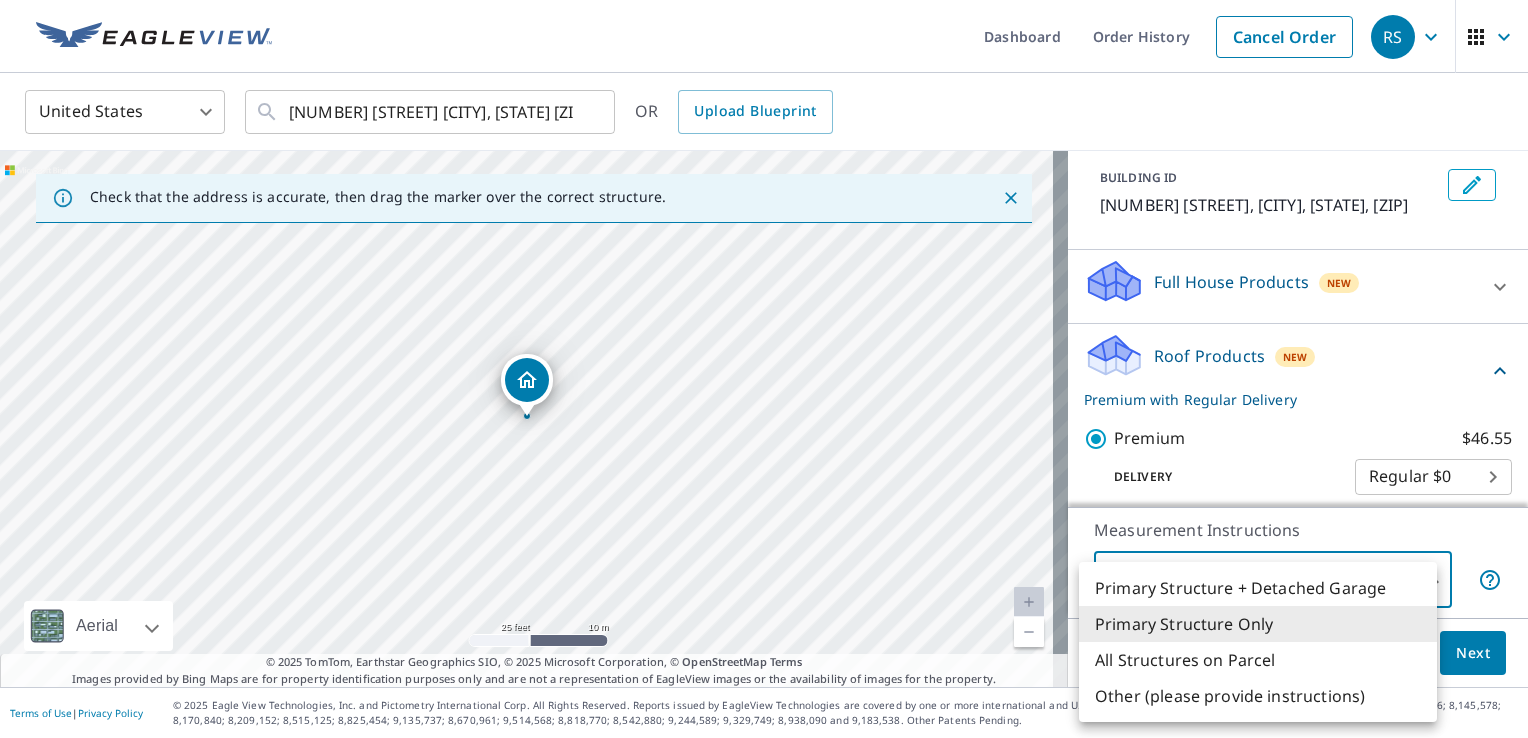 click on "RS RS
Dashboard Order History Cancel Order RS United States US ​ [NUMBER] [STREET] [CITY], [STATE] [ZIP] ​ OR Upload Blueprint Check that the address is accurate, then drag the marker over the correct structure. [NUMBER] [STREET] [CITY], [STATE] [ZIP] Aerial Road A standard road map Aerial A detailed look from above Labels Labels 25 feet 10 m © 2025 TomTom, © Vexcel Imaging, © 2025 Microsoft Corporation,  © OpenStreetMap Terms © 2025 TomTom, Earthstar Geographics SIO, © 2025 Microsoft Corporation, ©   OpenStreetMap   Terms Images provided by Bing Maps are for property identification purposes only and are not a representation of EagleView images or the availability of images for the property. PROPERTY TYPE Residential Commercial Multi-Family This is a complex BUILDING ID [NUMBER] [STREET], [CITY], [STATE], [ZIP] Full House Products New Full House™ $91 Roof Products New Premium with Regular Delivery Premium $46.55 Delivery Regular $0 8 ​ QuickSquares™ $16.74 Gutter $13.75 Bid Perfect™ $16.74 New 2" at bounding box center [764, 369] 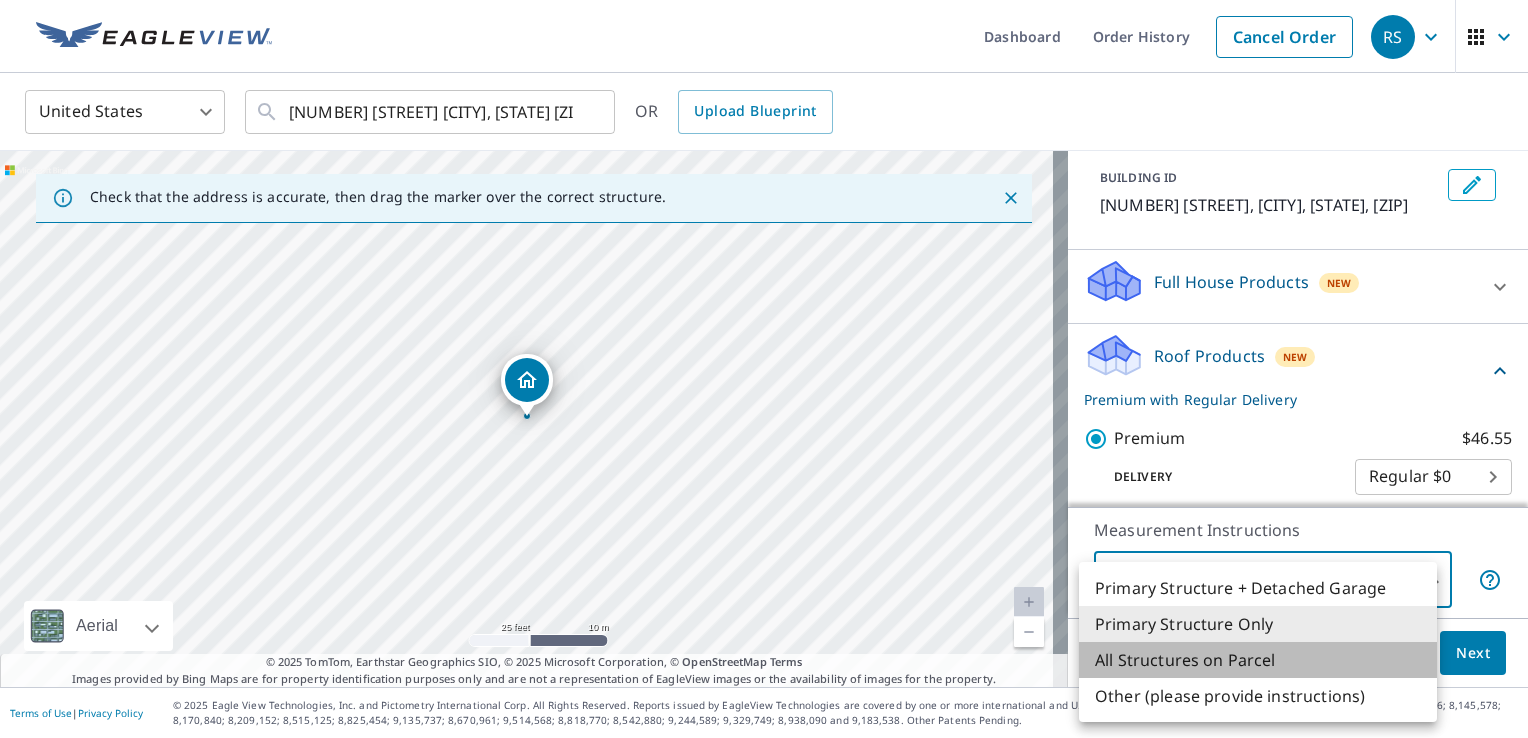 click on "All Structures on Parcel" at bounding box center [1258, 660] 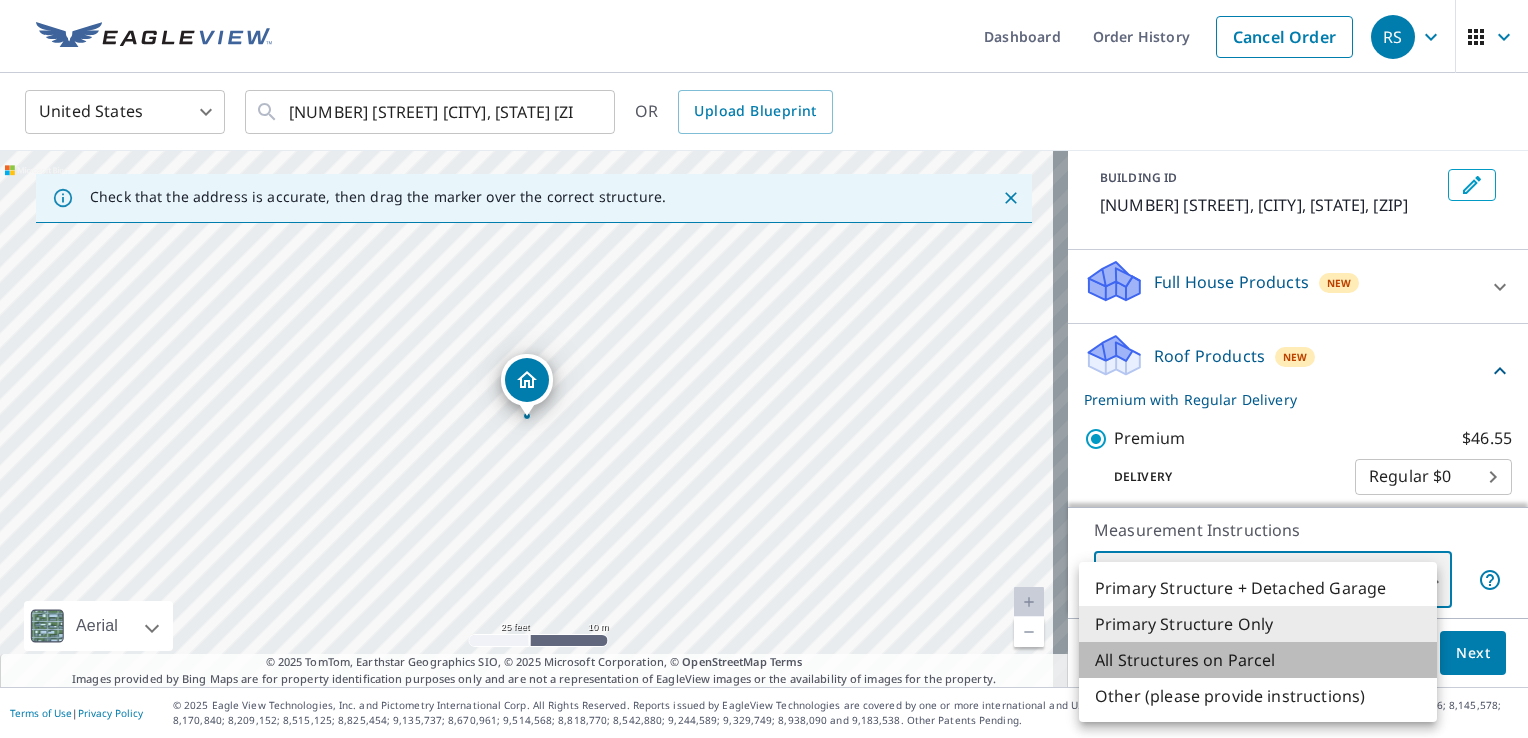 type on "3" 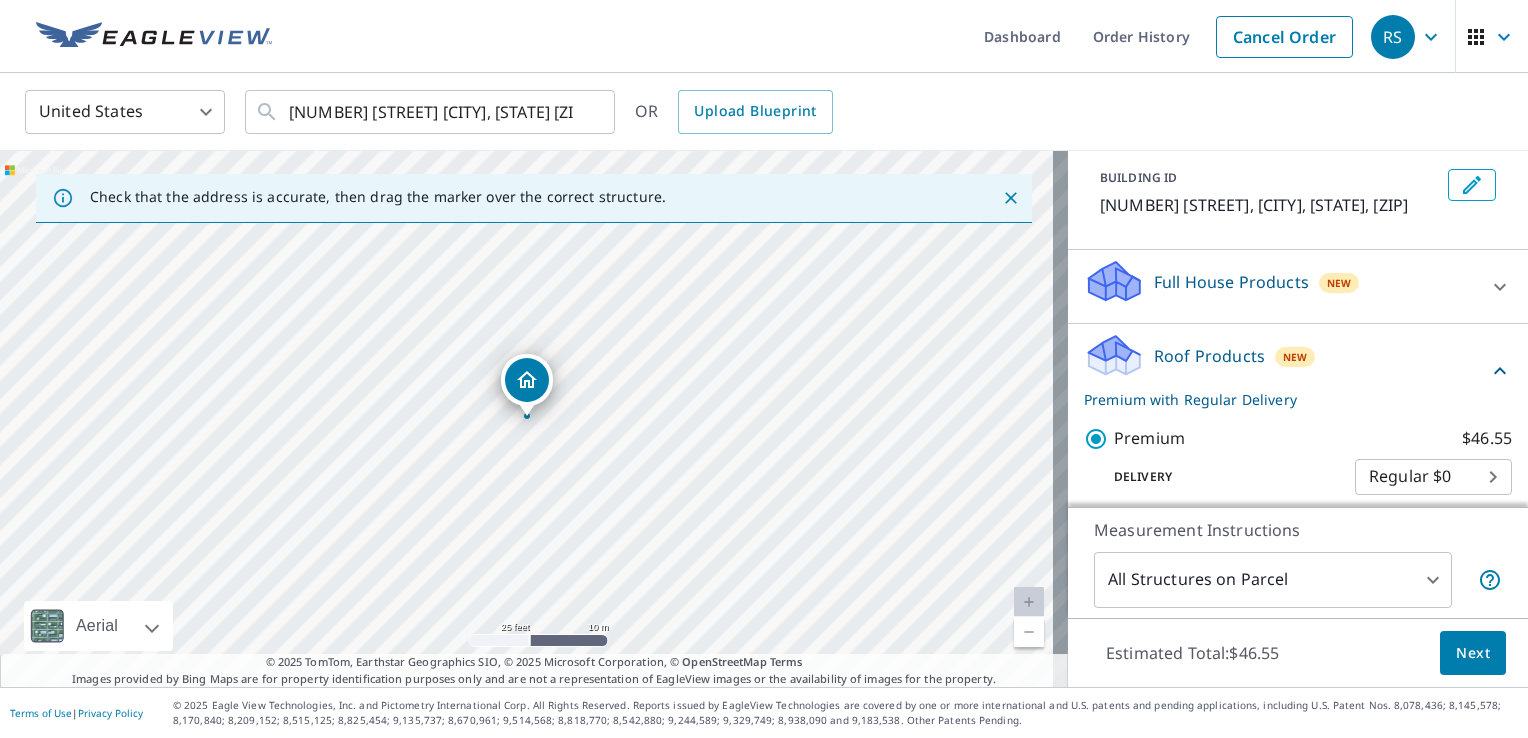 click on "Measurement Instructions" at bounding box center (1298, 530) 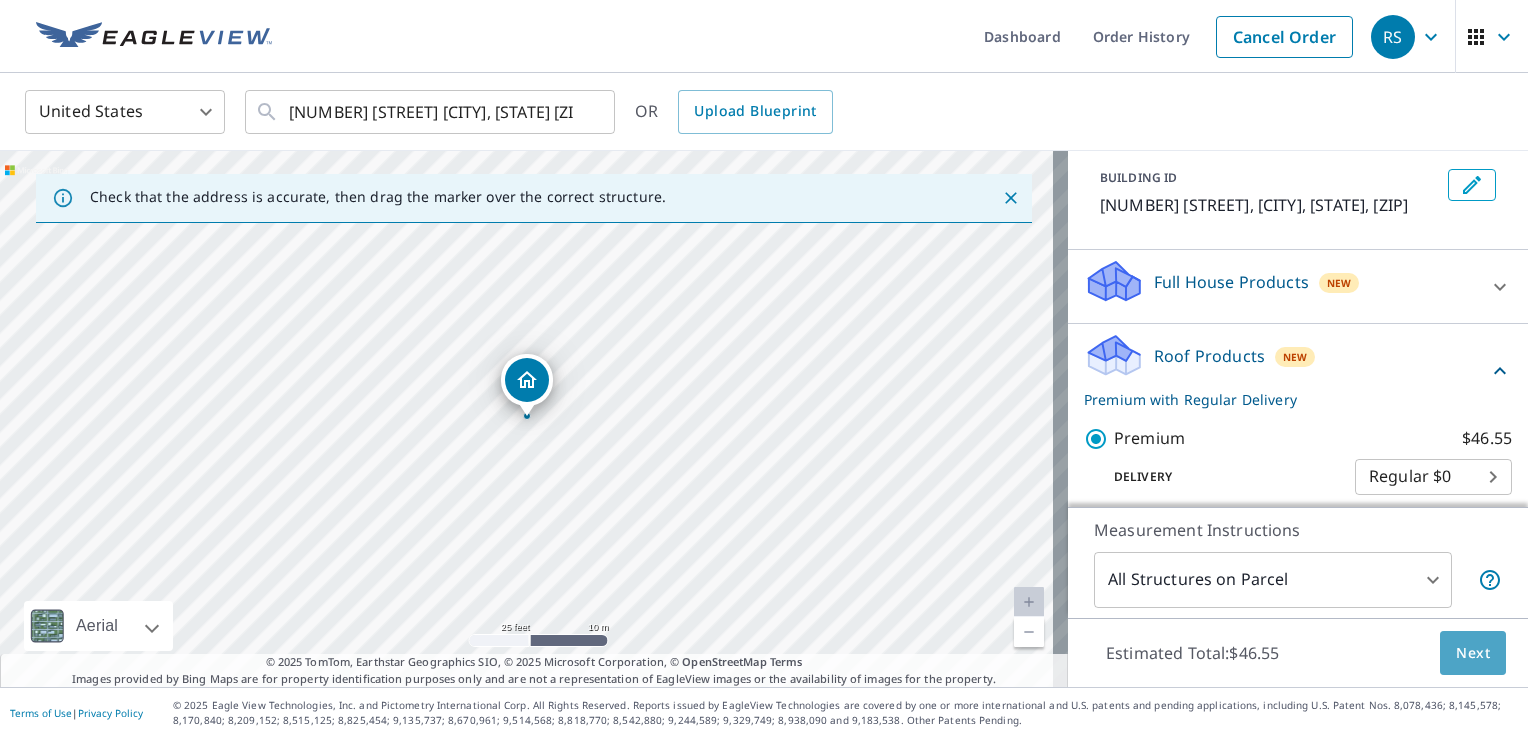 click on "Next" at bounding box center (1473, 653) 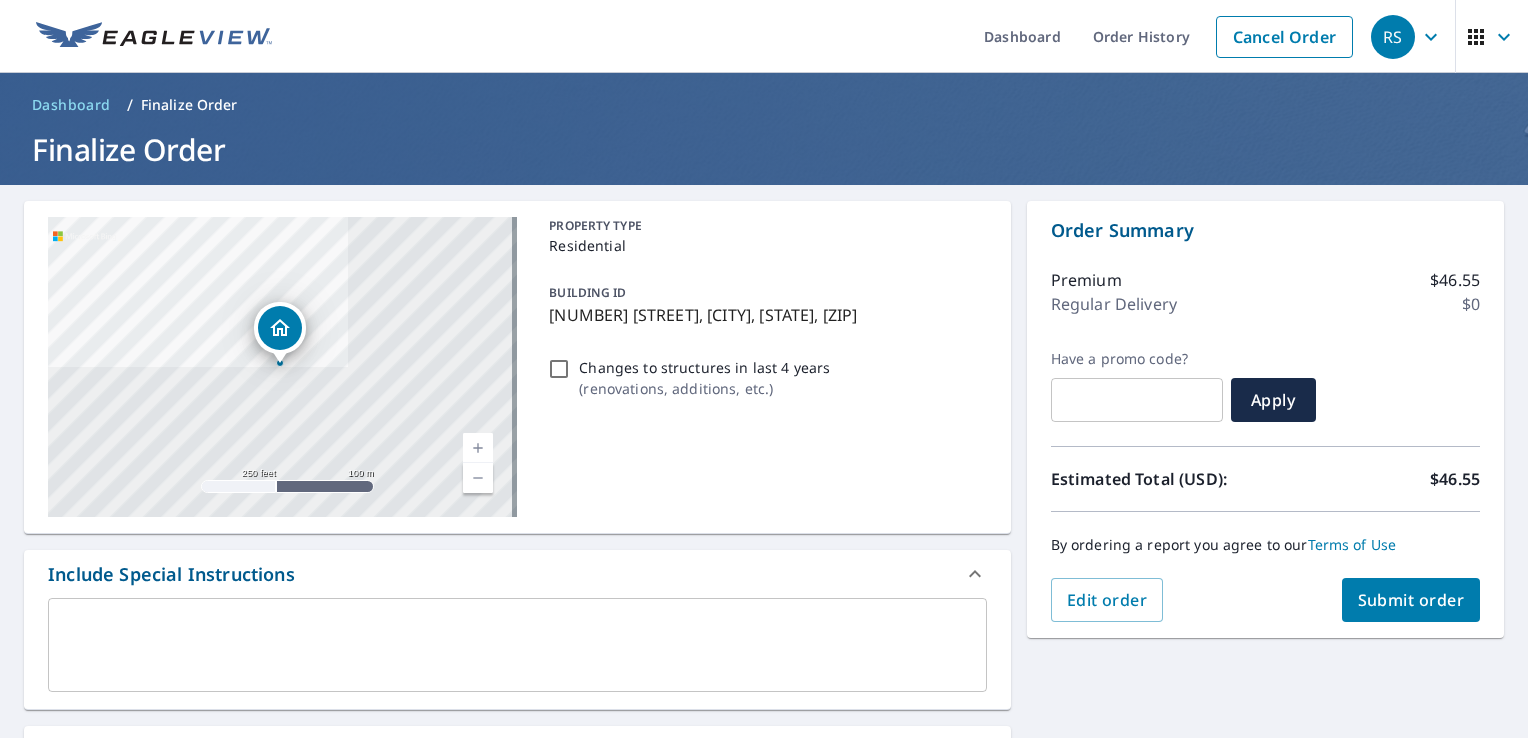 click at bounding box center [478, 448] 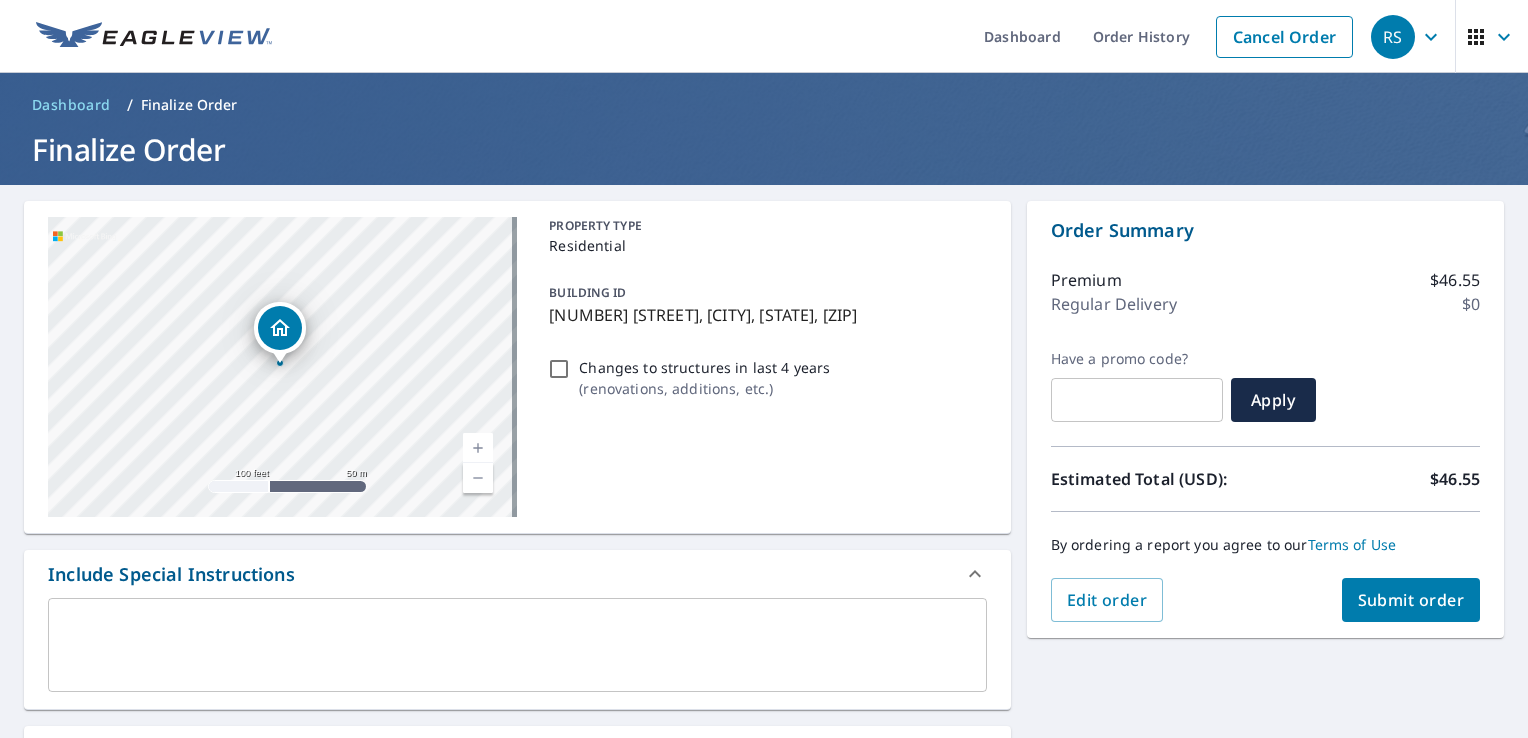 click at bounding box center [478, 448] 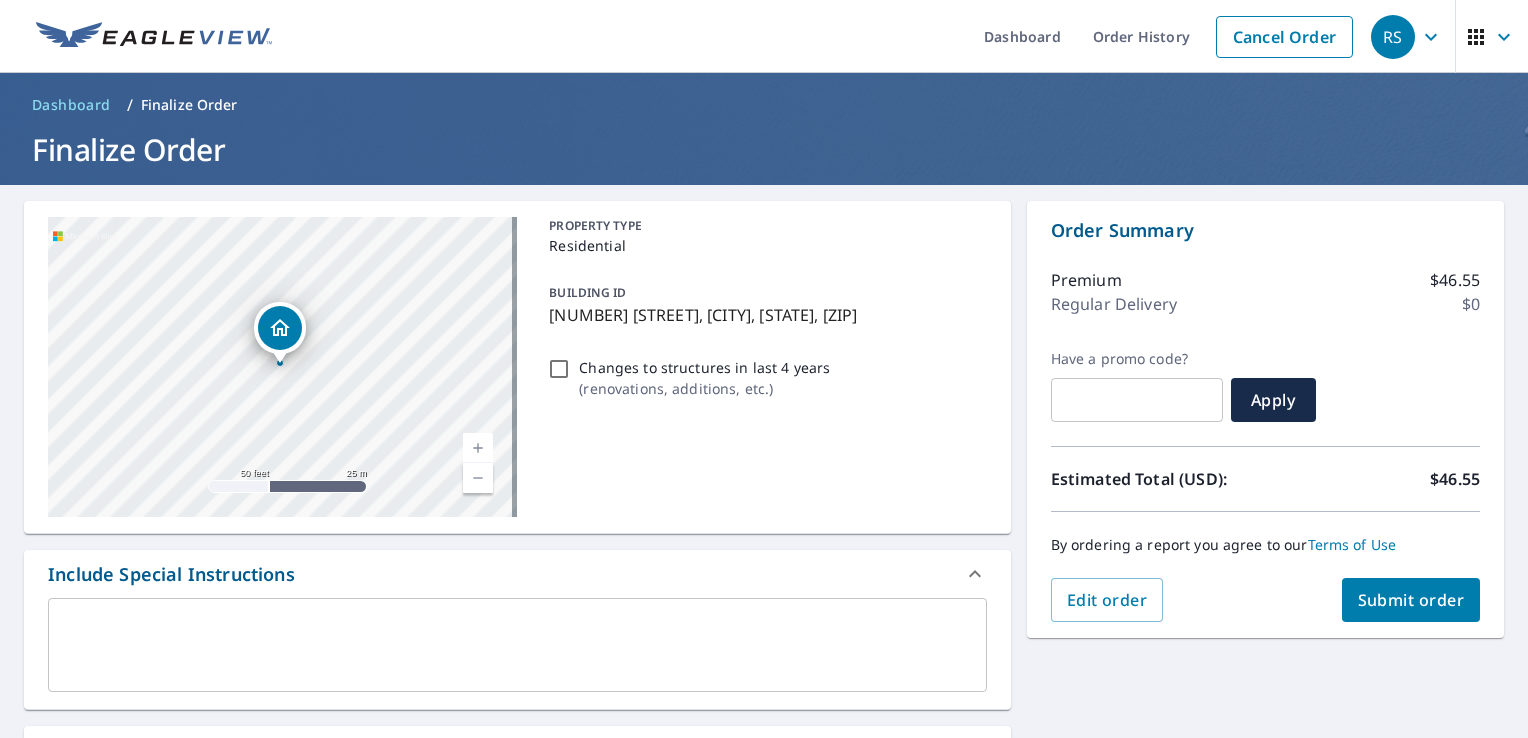 click at bounding box center (478, 448) 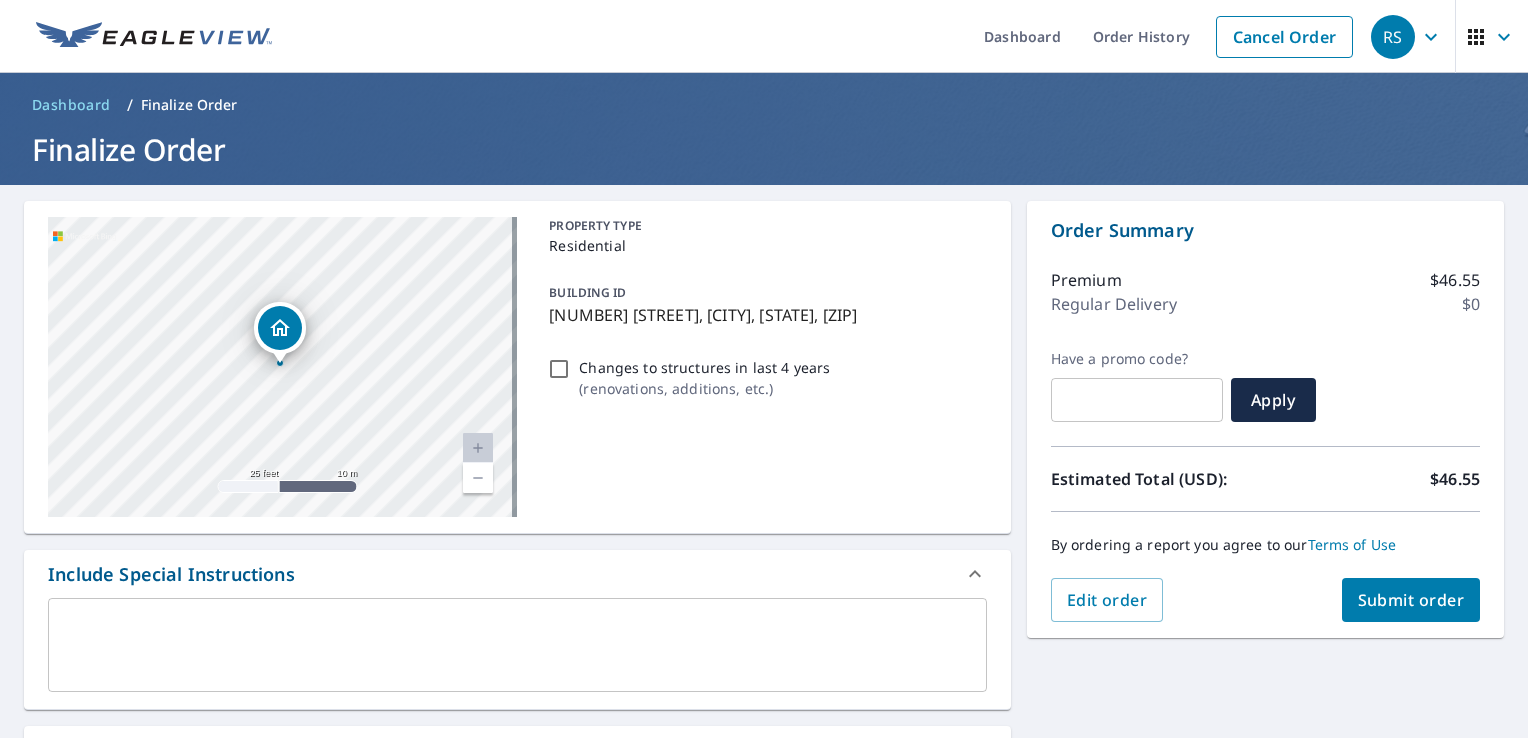 click on "Submit order" at bounding box center [1411, 600] 